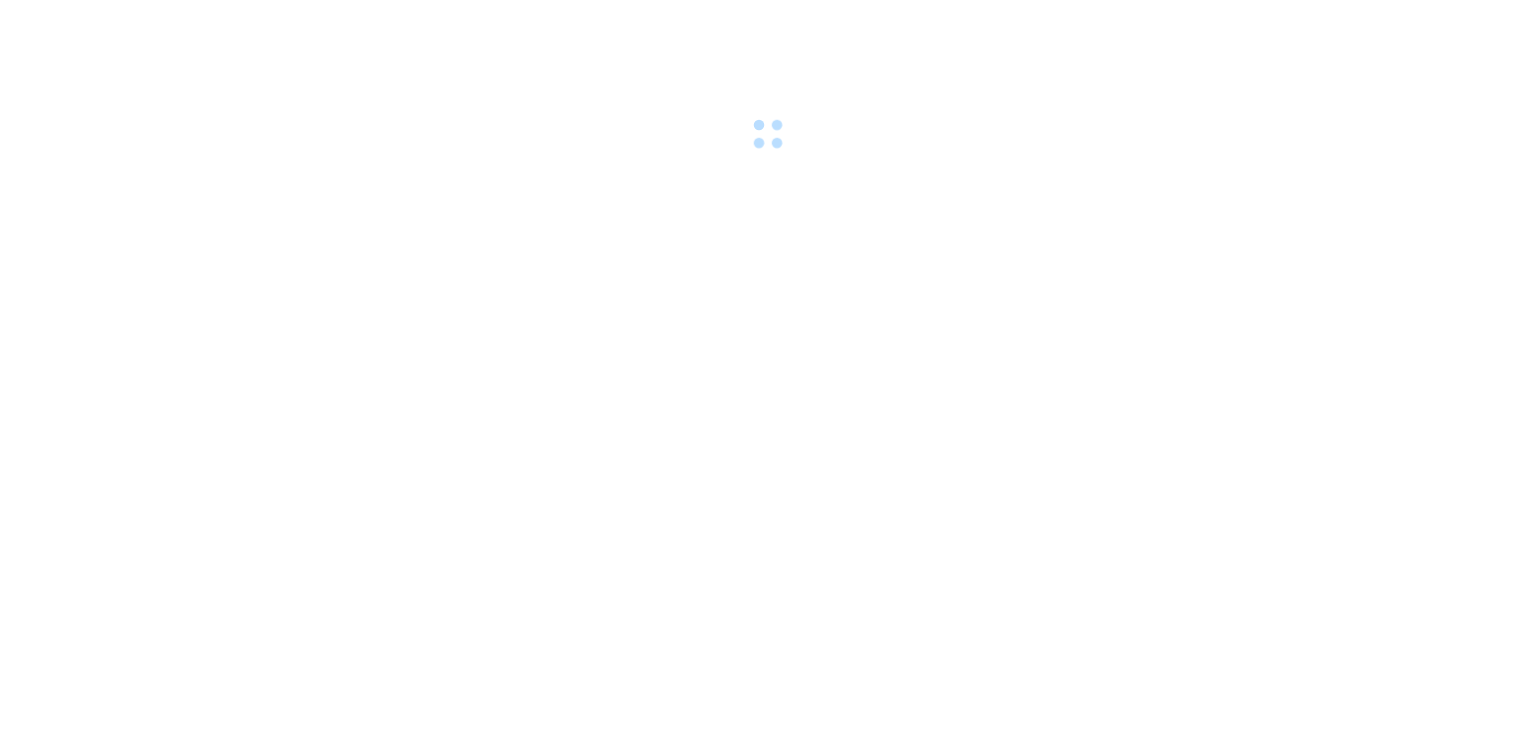 scroll, scrollTop: 0, scrollLeft: 0, axis: both 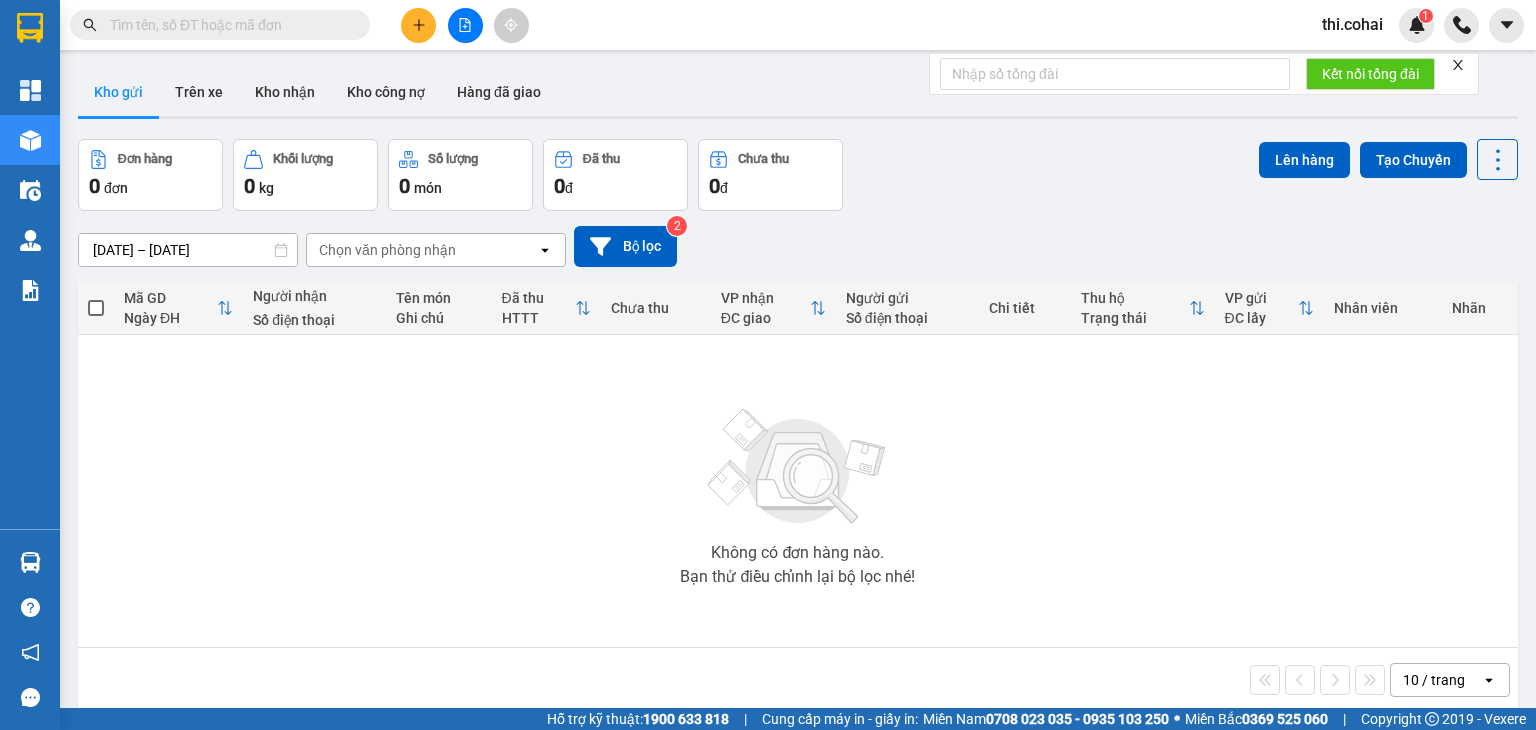 click 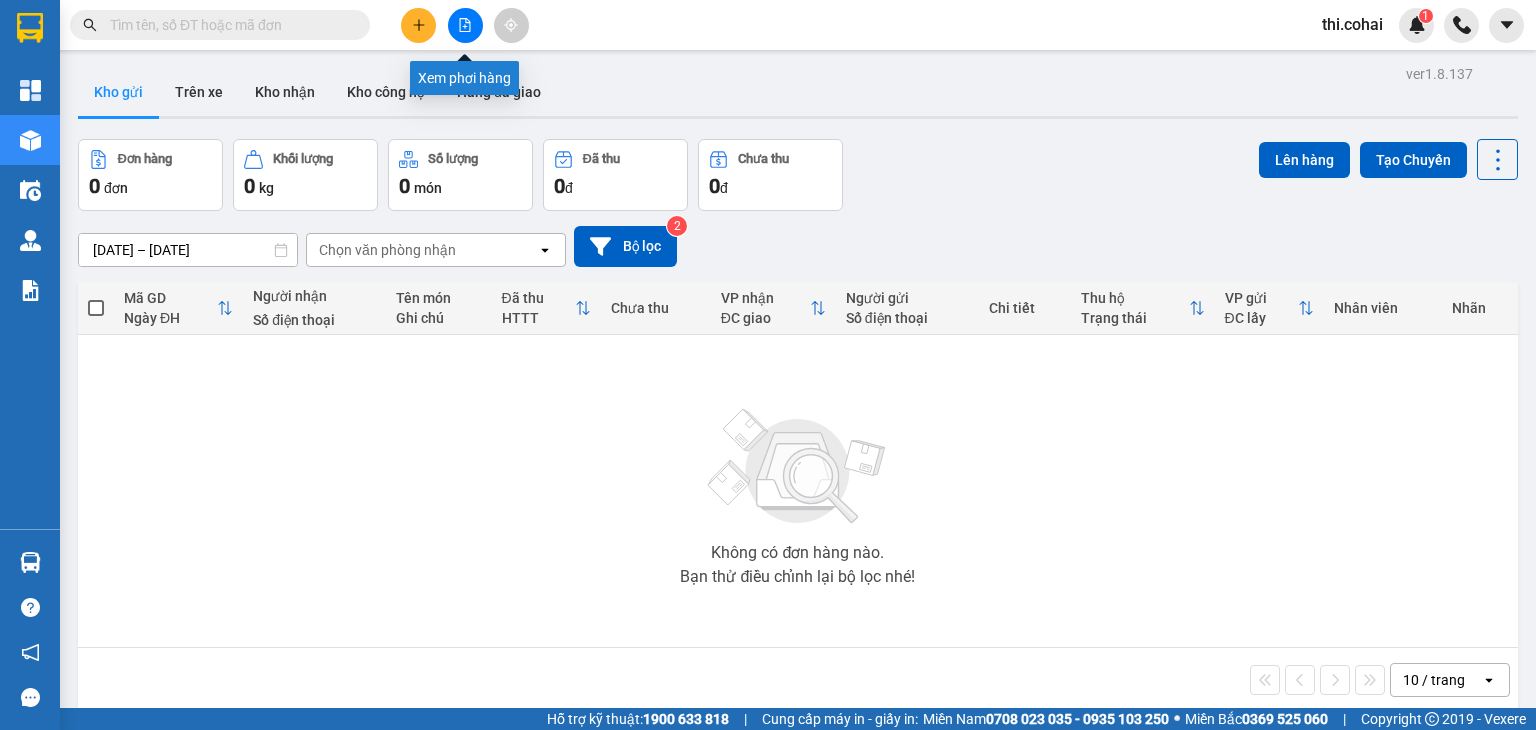 click 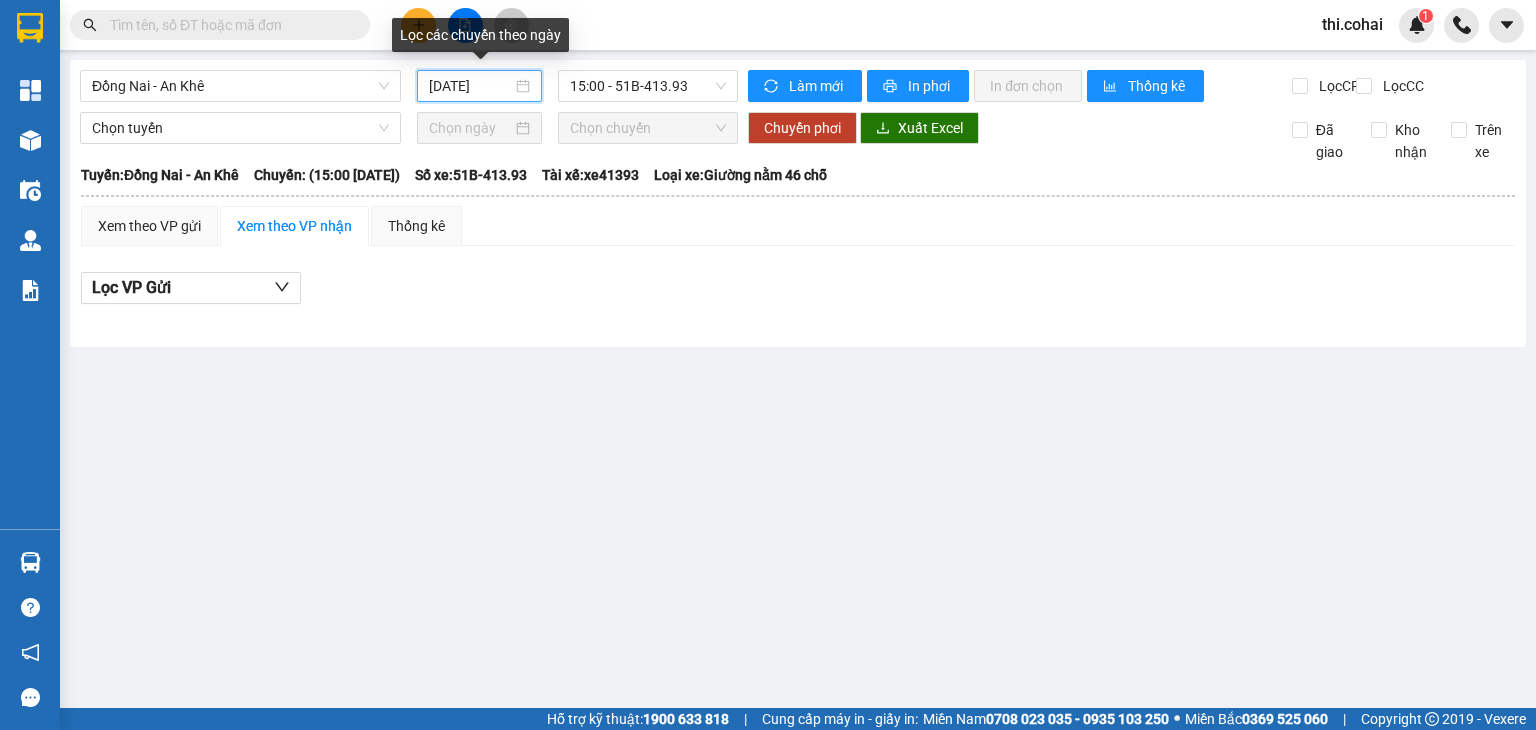 click on "[DATE]" at bounding box center [470, 86] 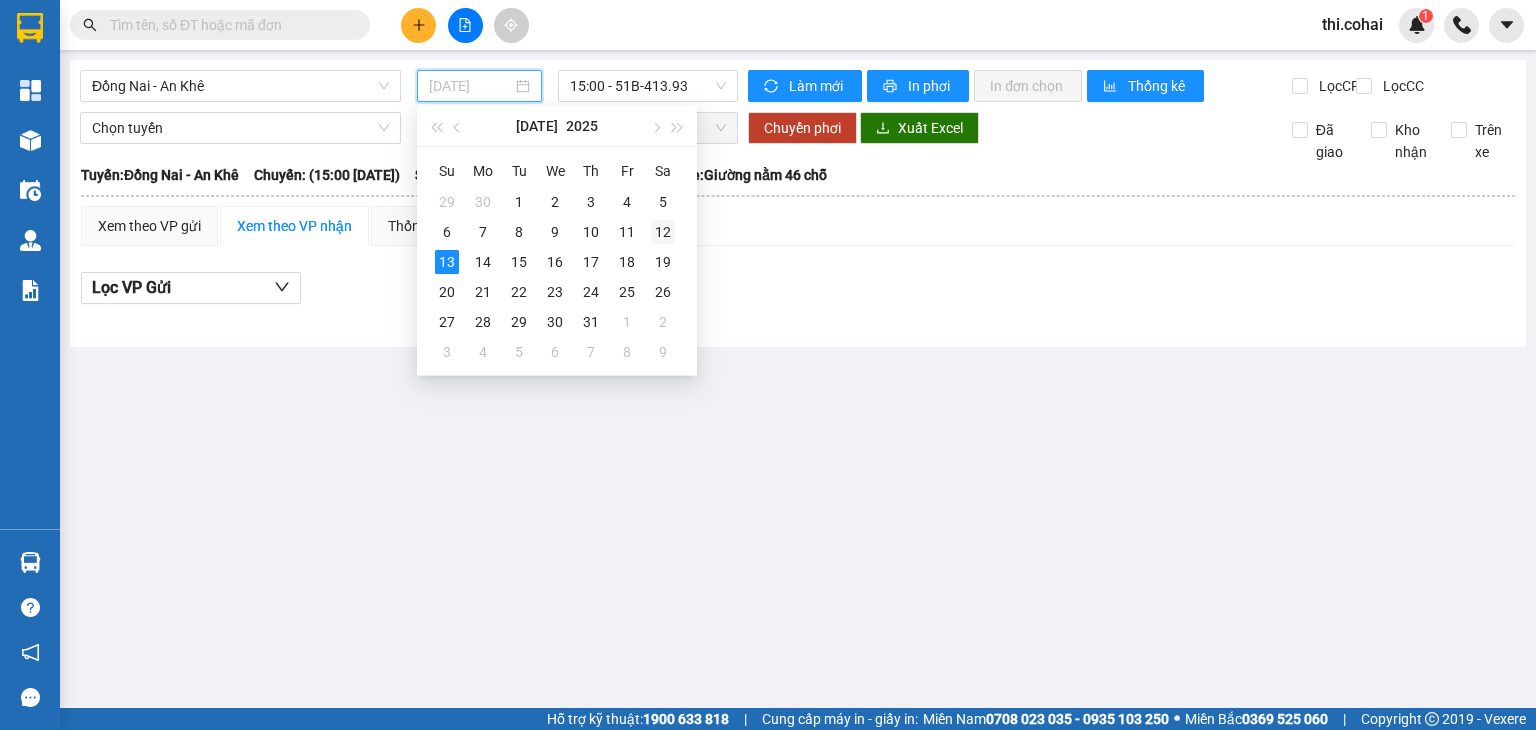 click on "12" at bounding box center [663, 232] 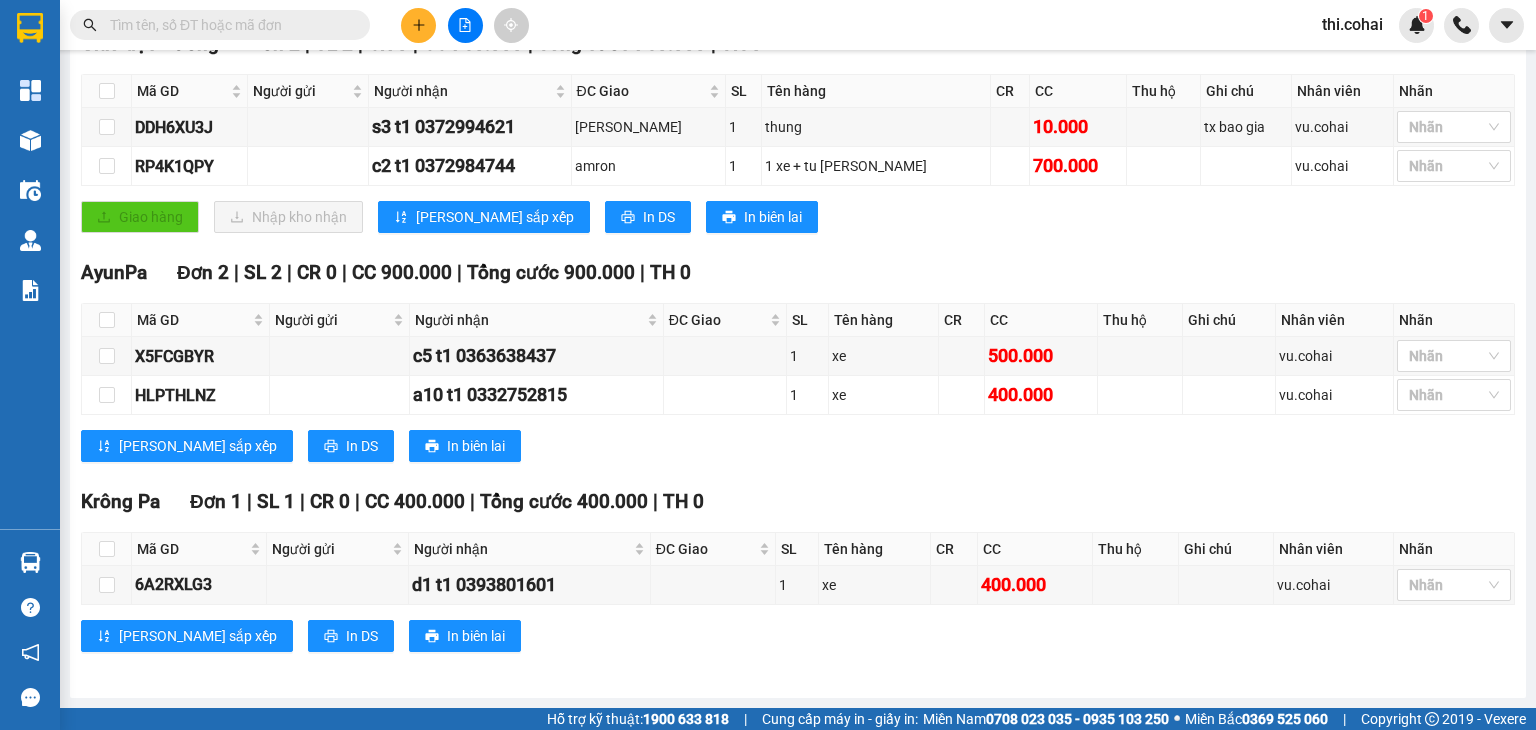 scroll, scrollTop: 0, scrollLeft: 0, axis: both 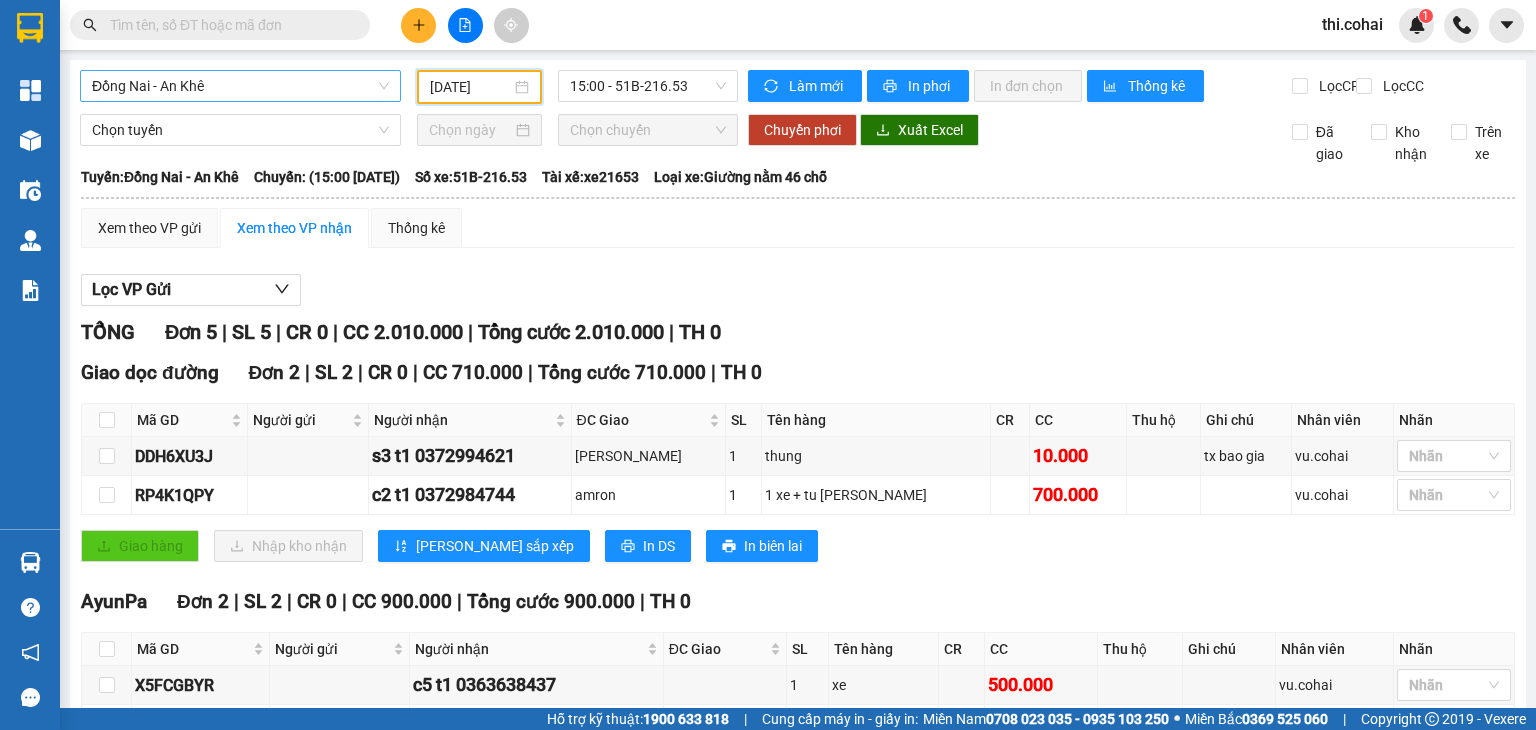 click on "Đồng Nai - An Khê" at bounding box center [240, 86] 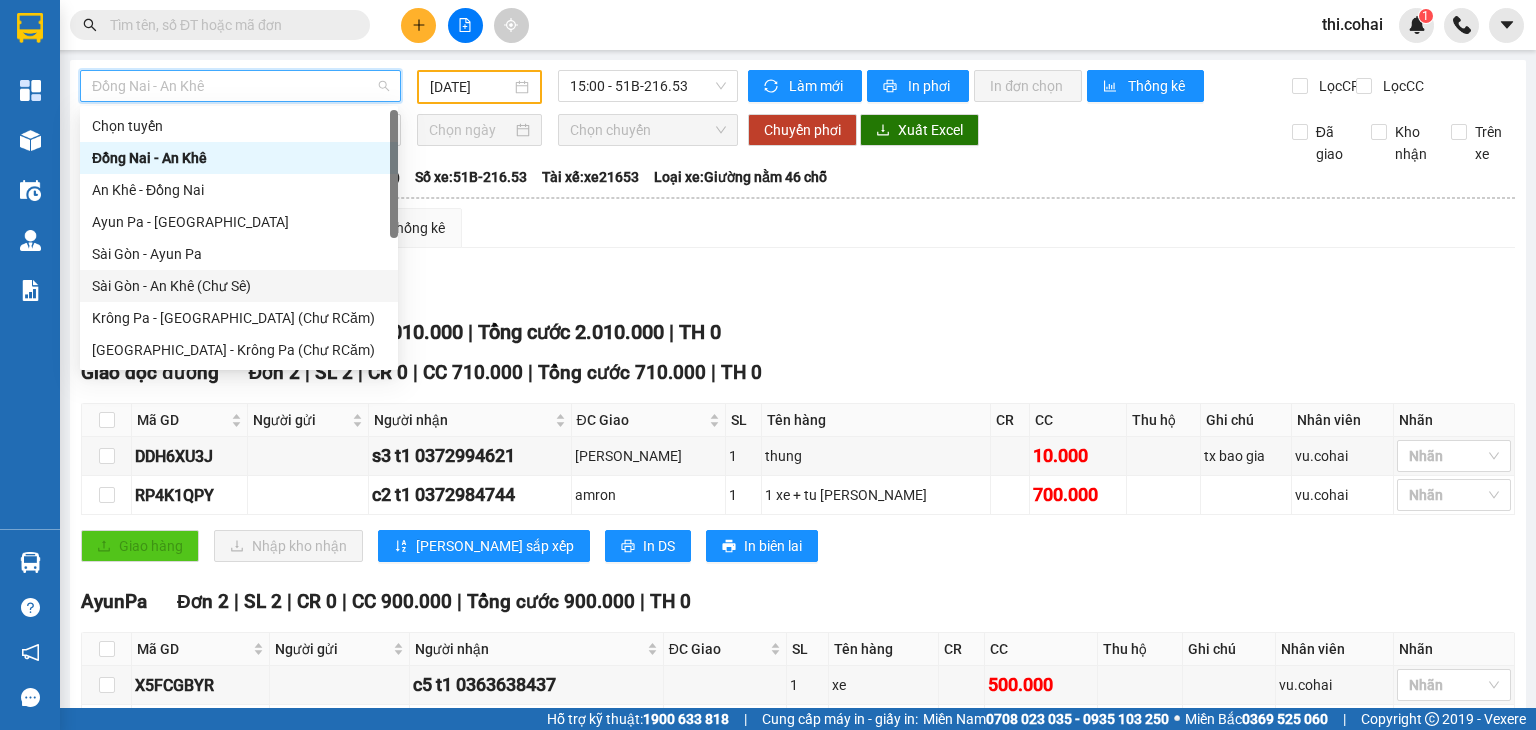 click on "Sài Gòn - An Khê (Chư Sê)" at bounding box center (239, 286) 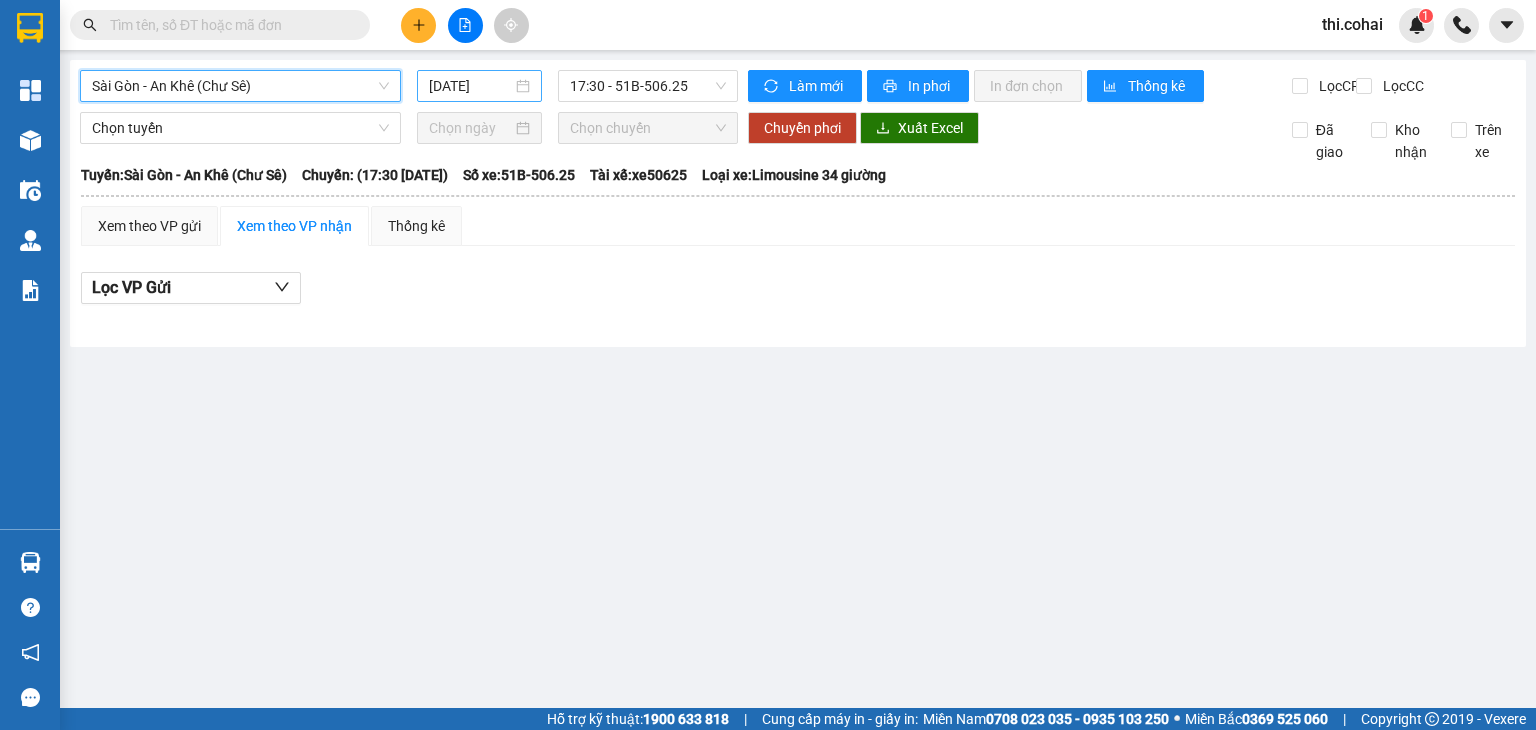 click on "[DATE]" at bounding box center (470, 86) 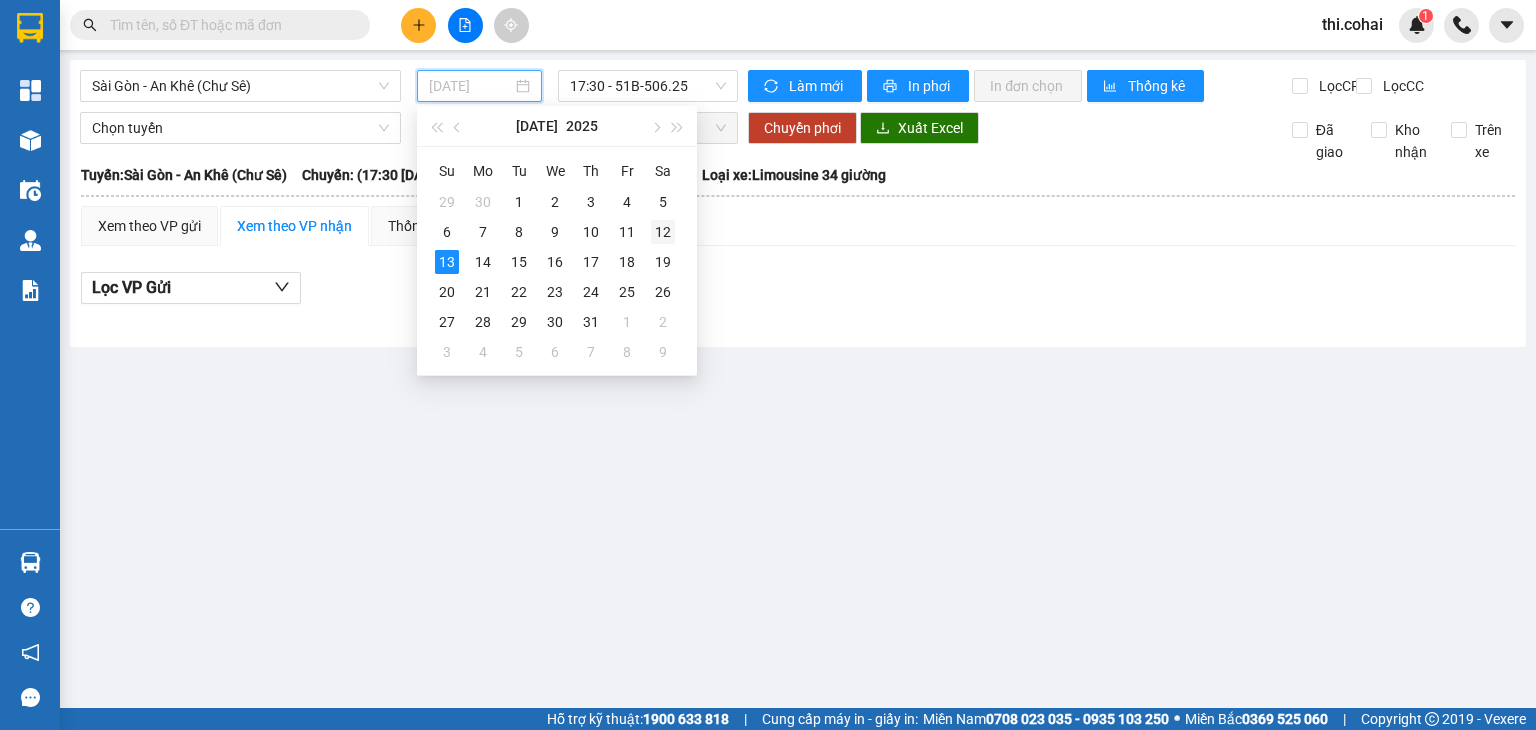 click on "12" at bounding box center [663, 232] 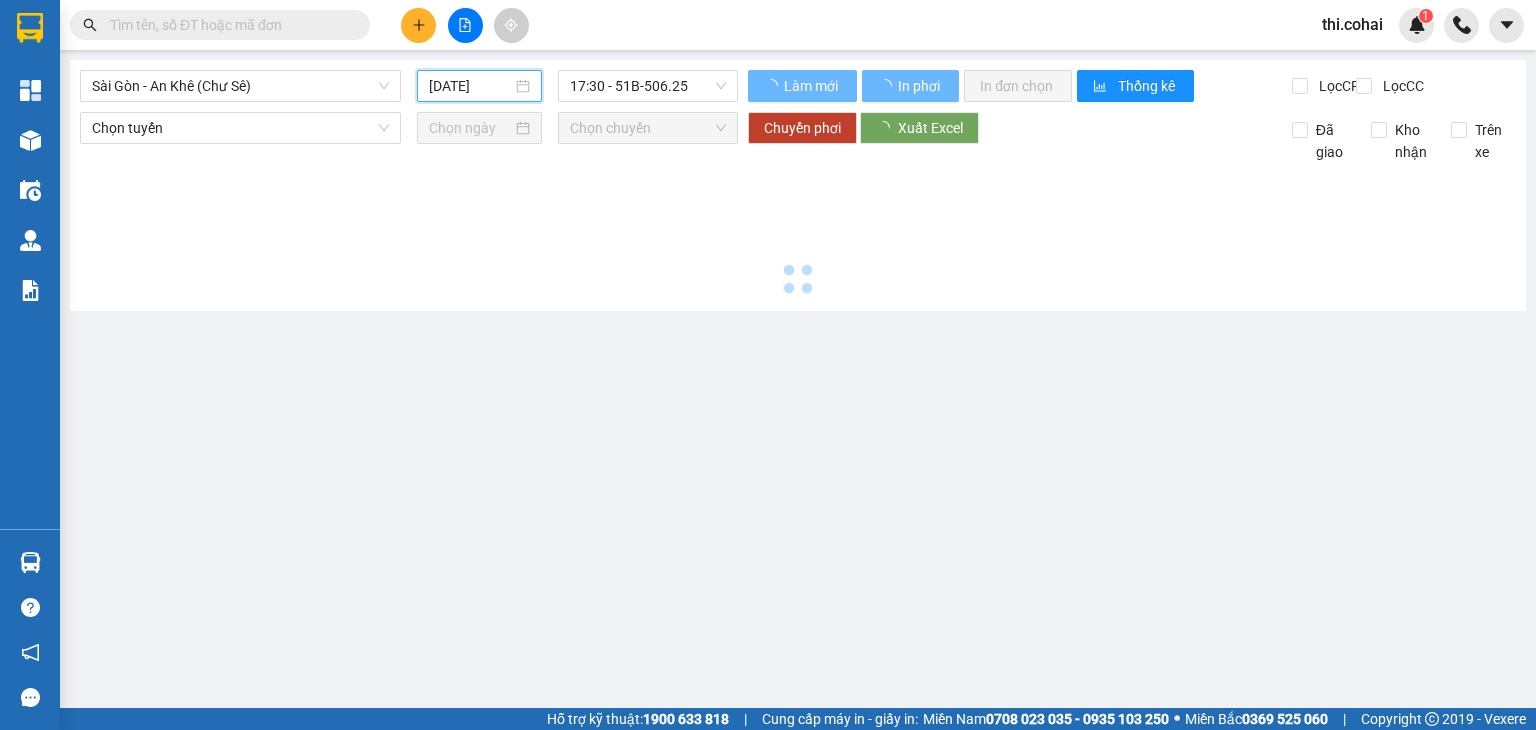 type on "[DATE]" 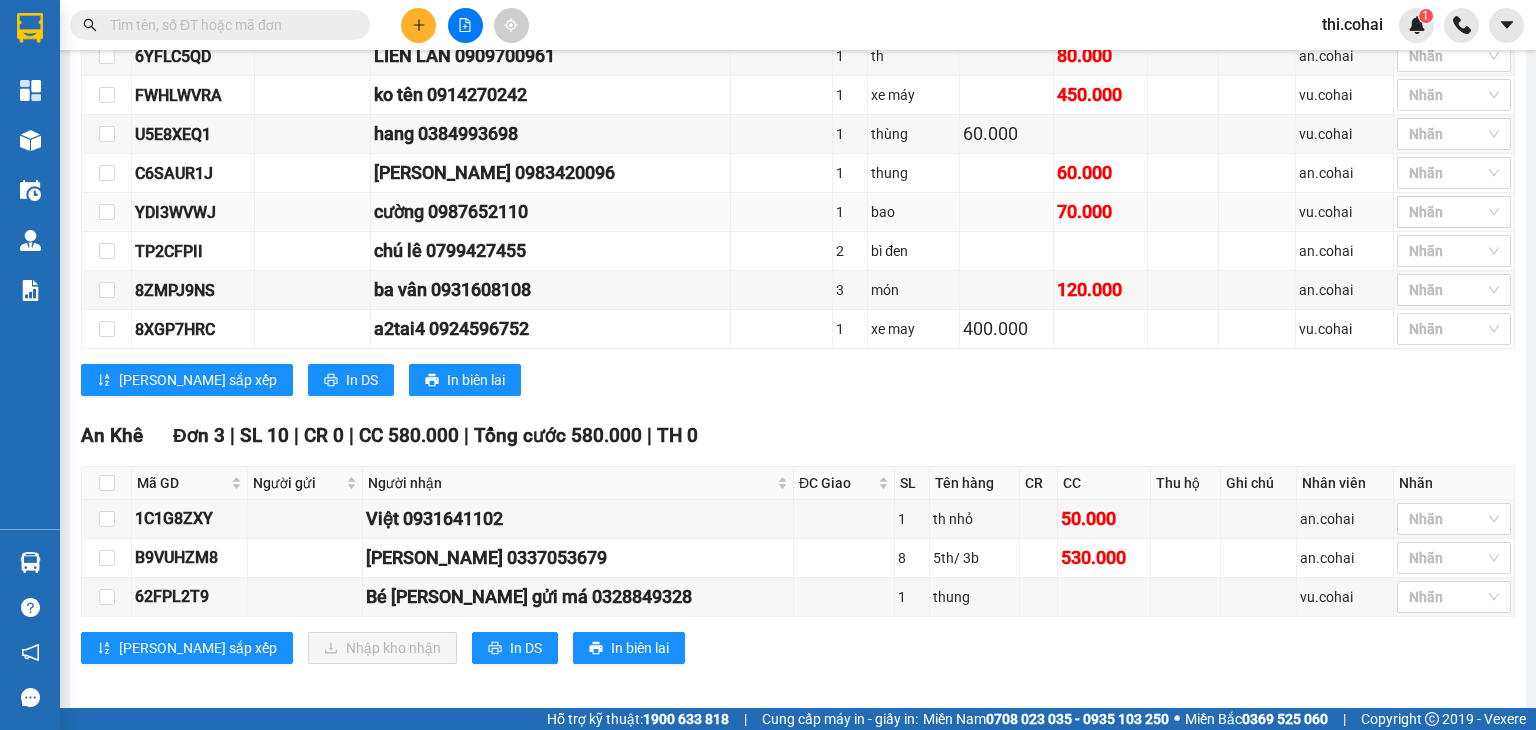 scroll, scrollTop: 838, scrollLeft: 0, axis: vertical 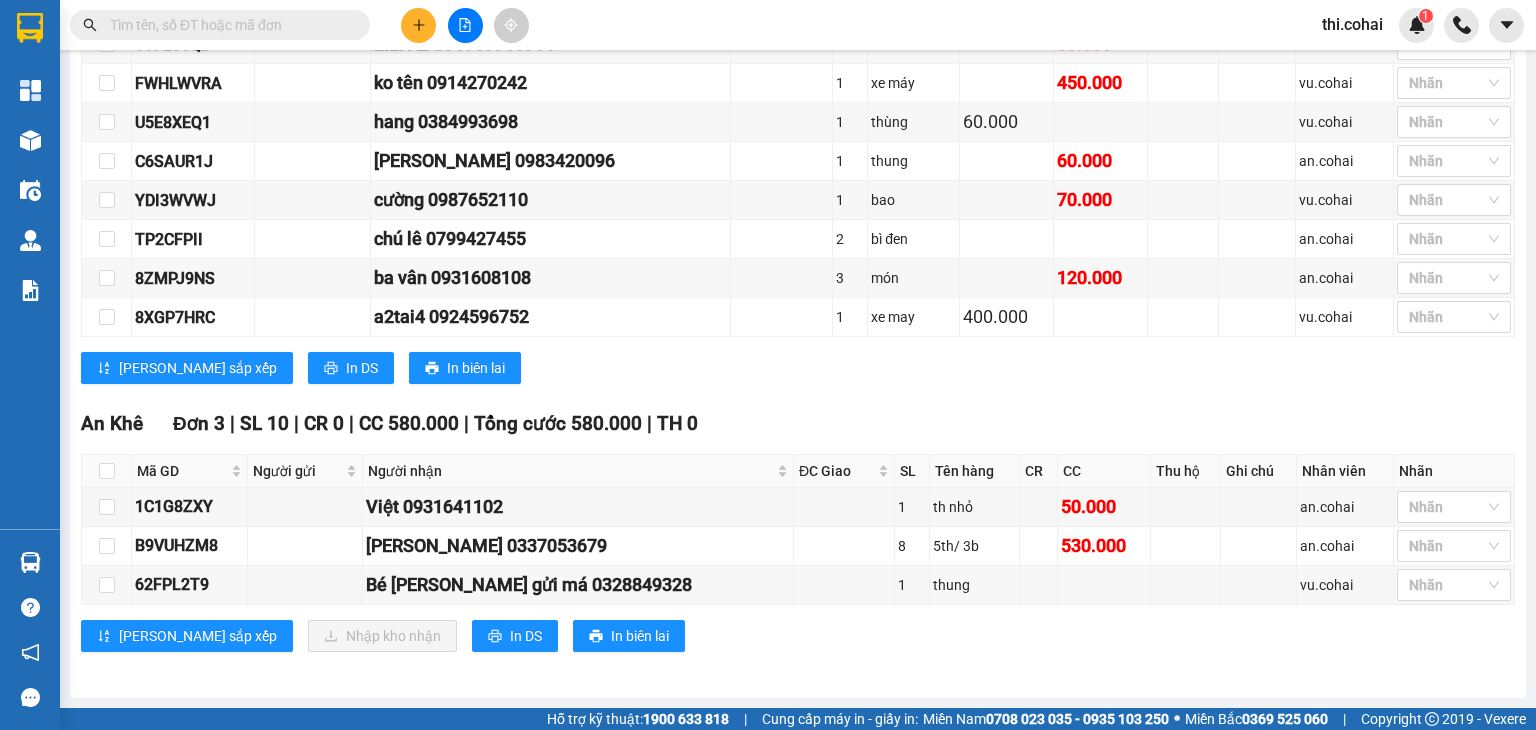 click at bounding box center (107, 471) 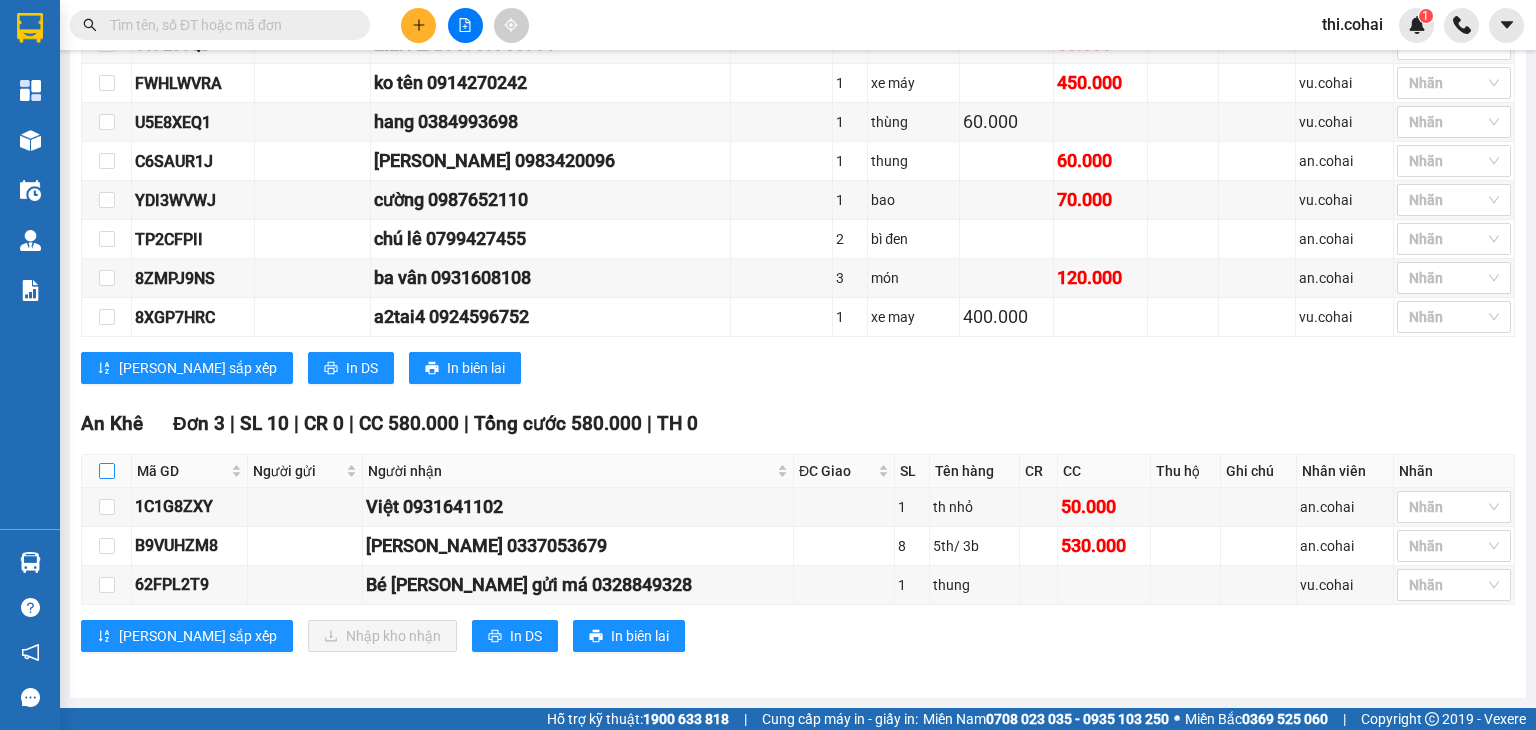click at bounding box center (107, 471) 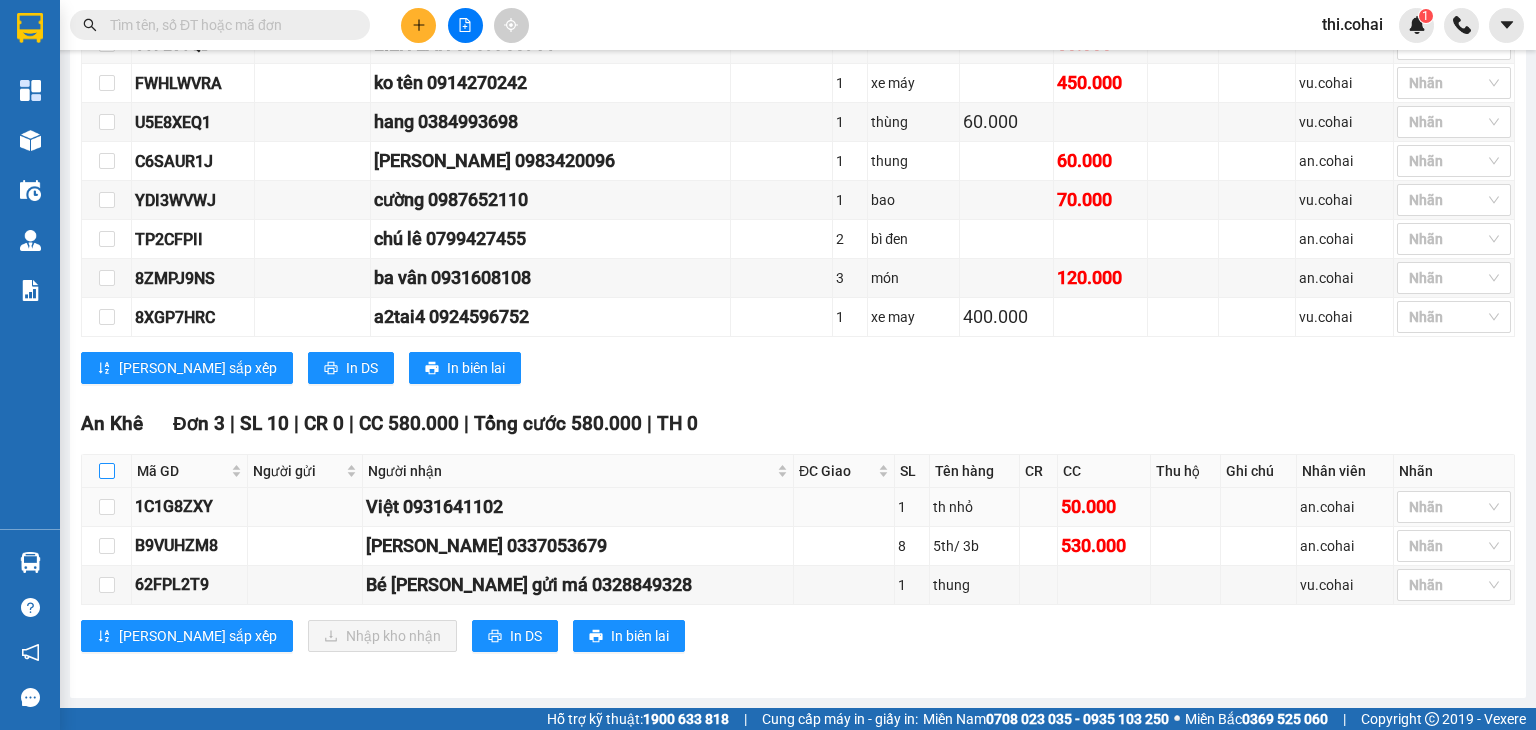 checkbox on "true" 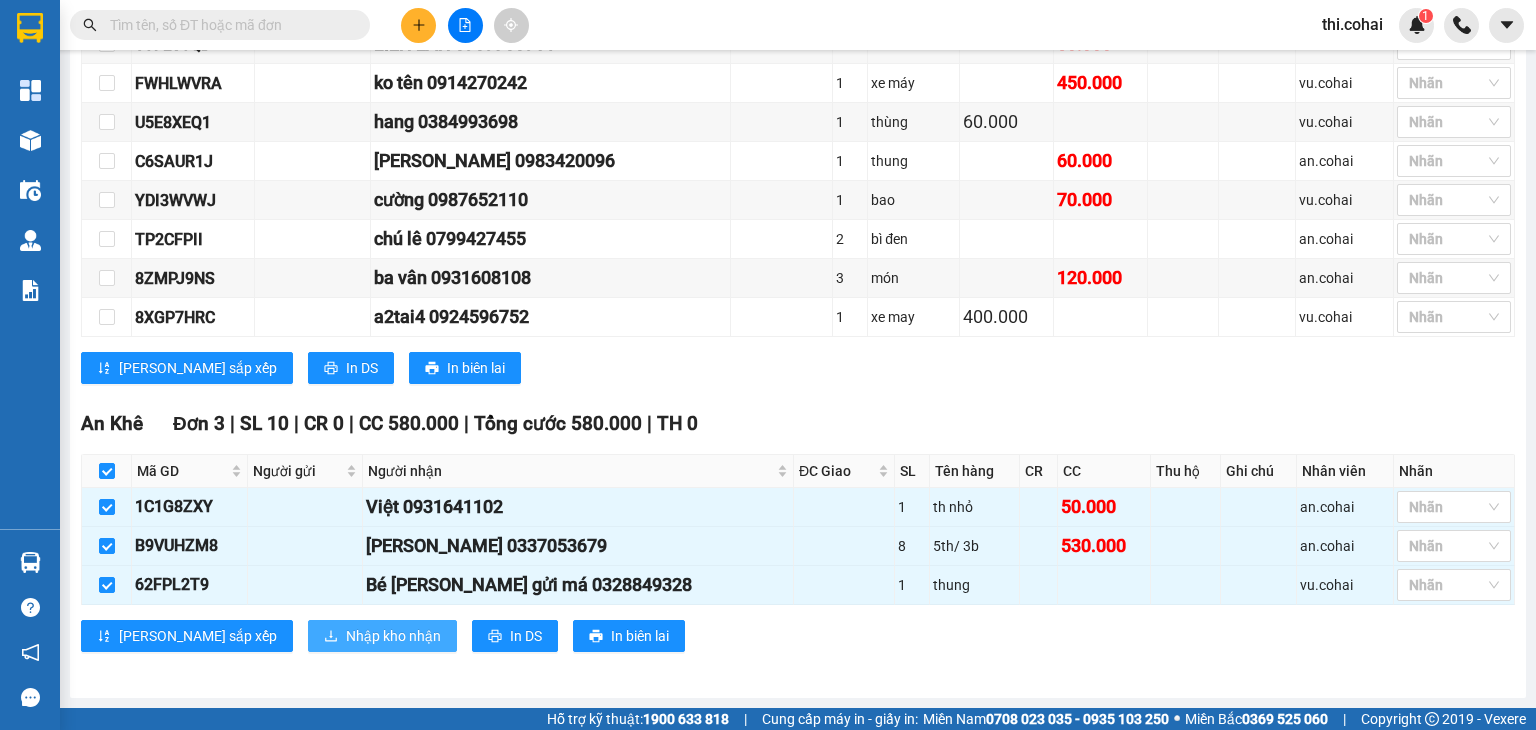 click on "Nhập kho nhận" at bounding box center [382, 636] 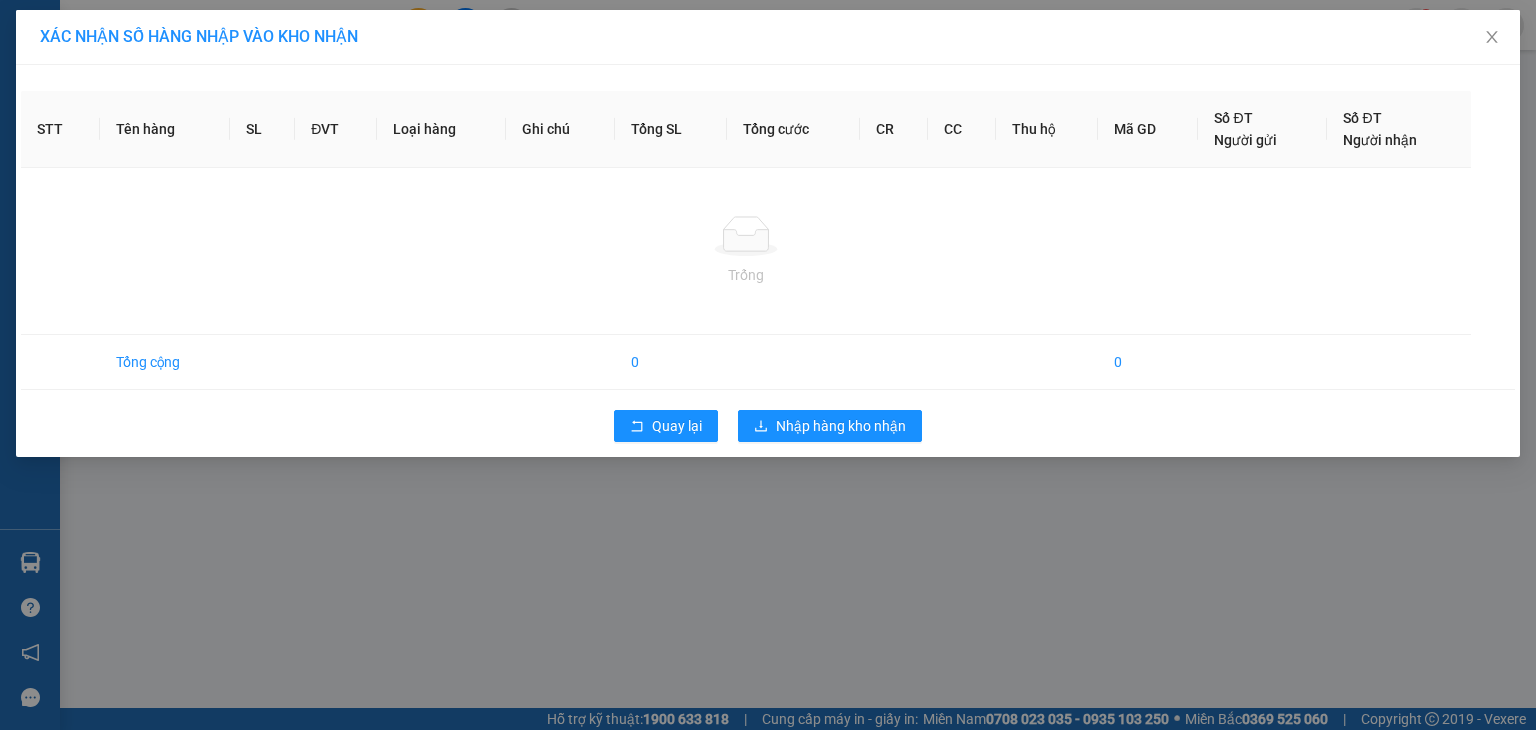 scroll, scrollTop: 0, scrollLeft: 0, axis: both 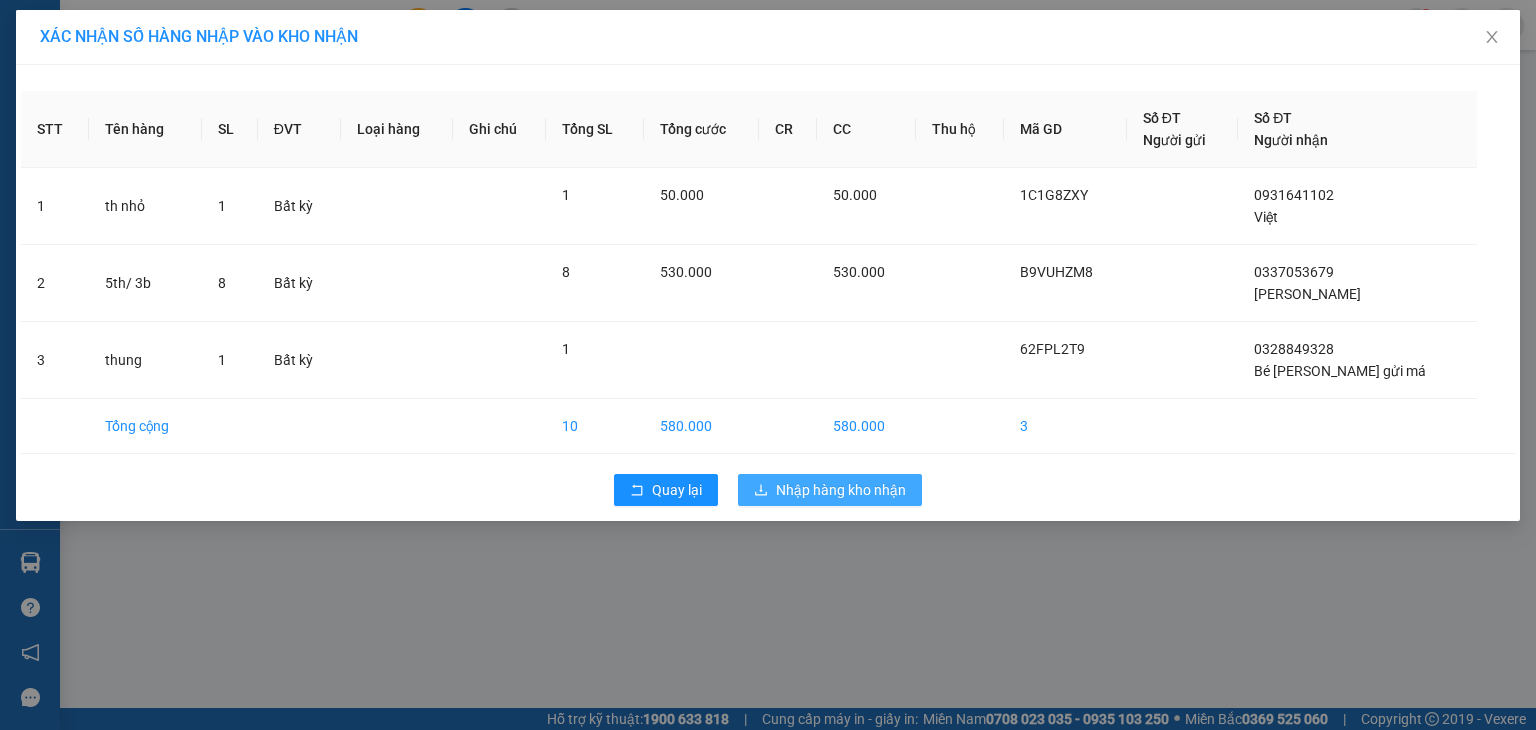 click on "Nhập hàng kho nhận" at bounding box center (841, 490) 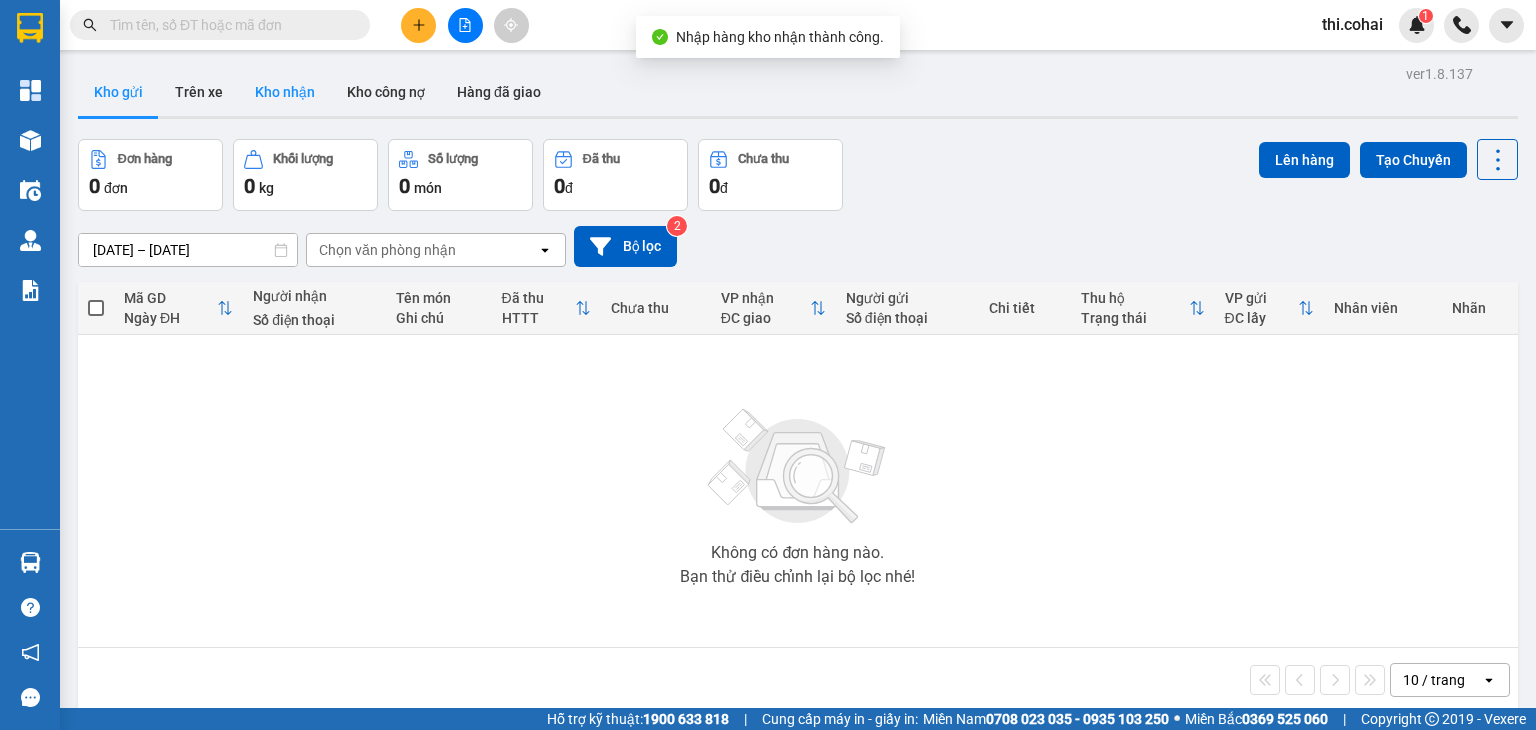 click on "Kho nhận" at bounding box center [285, 92] 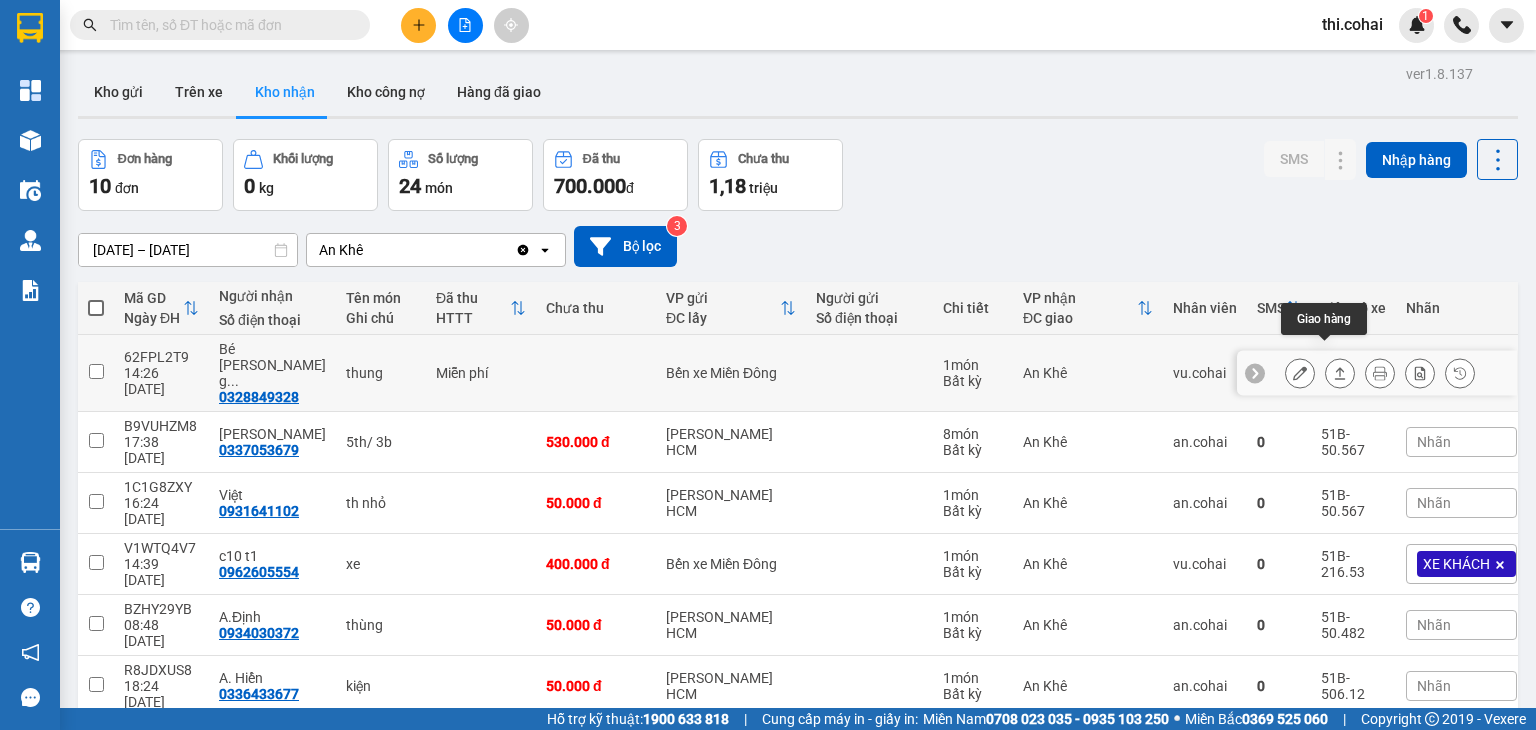 click 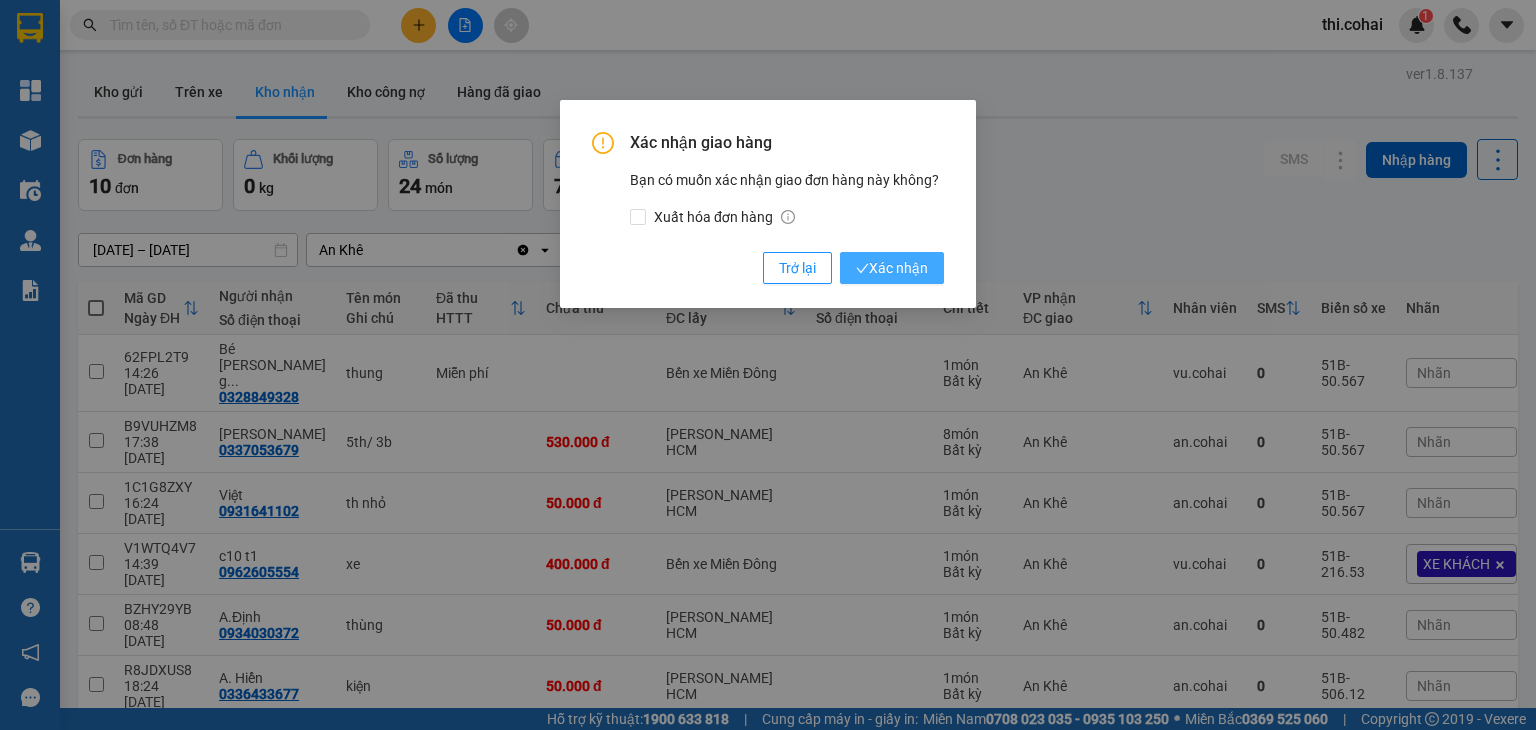 click on "Xác nhận" at bounding box center [892, 268] 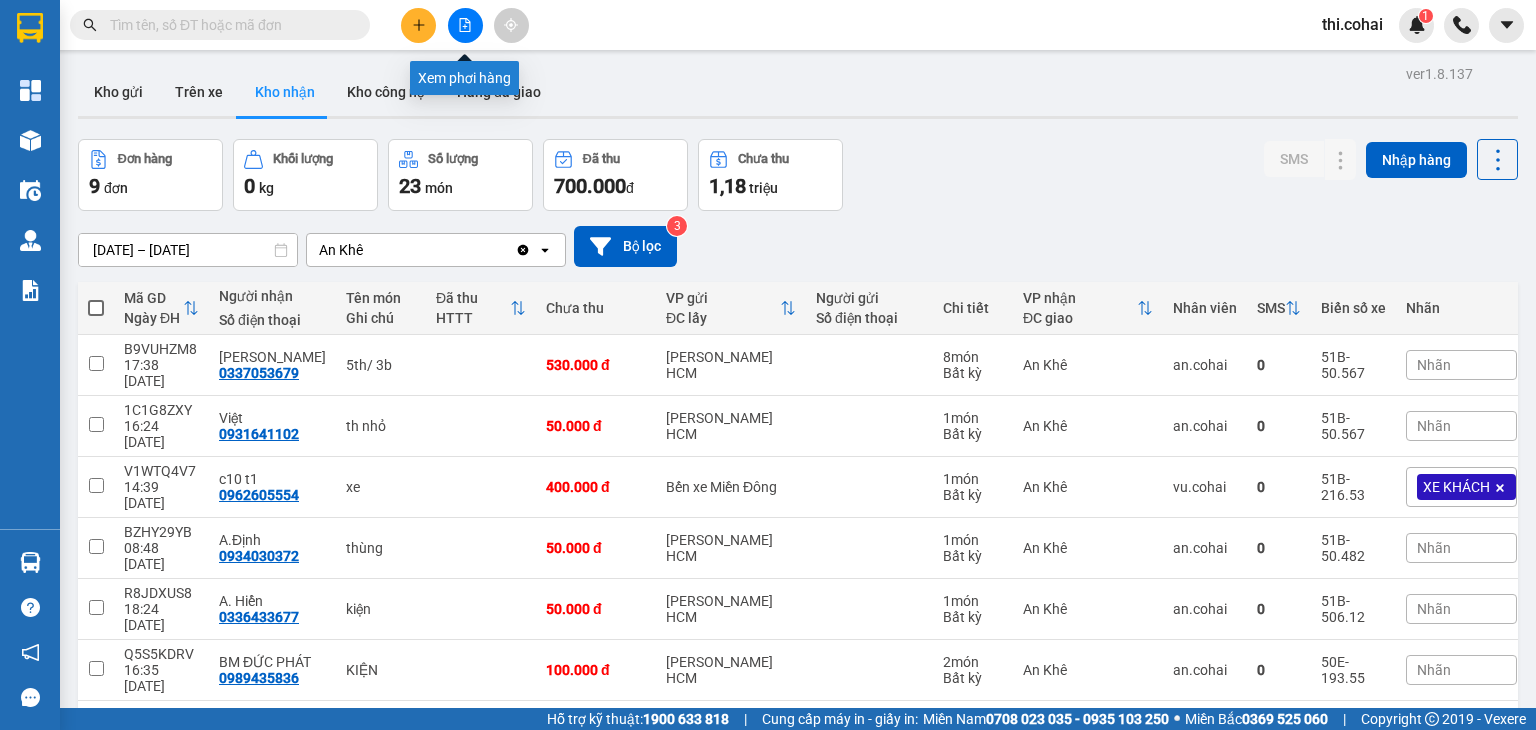 click 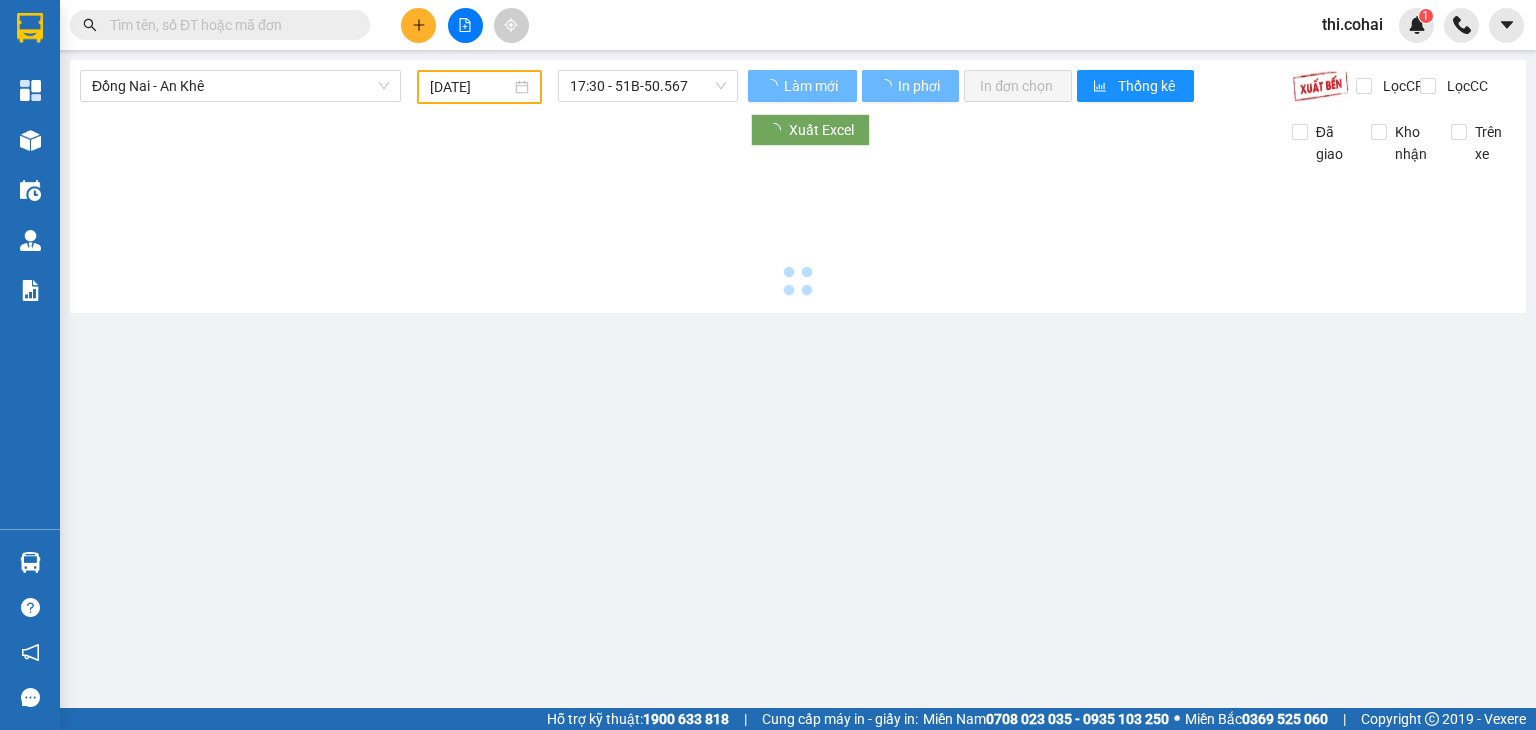 type on "[DATE]" 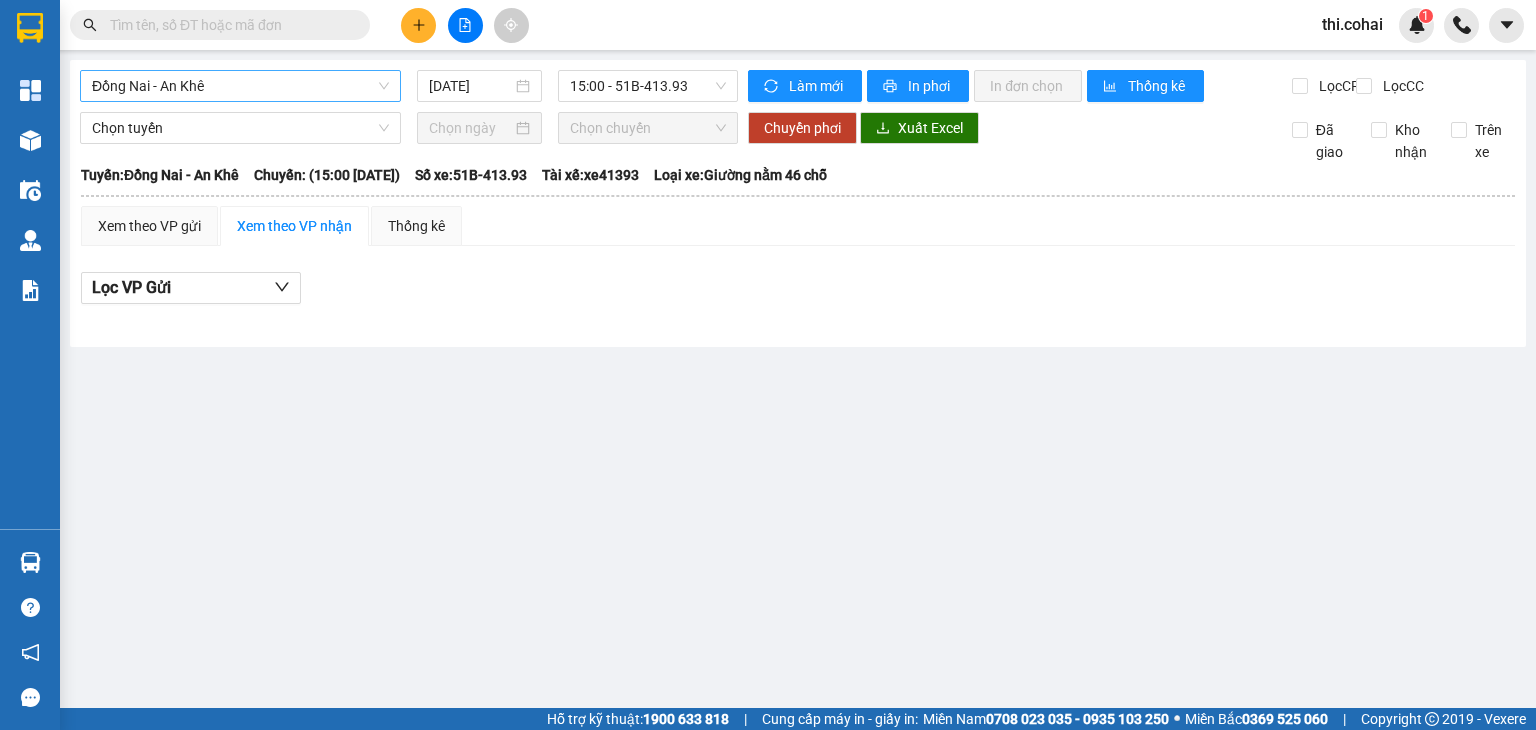 click on "Đồng Nai - An Khê" at bounding box center (240, 86) 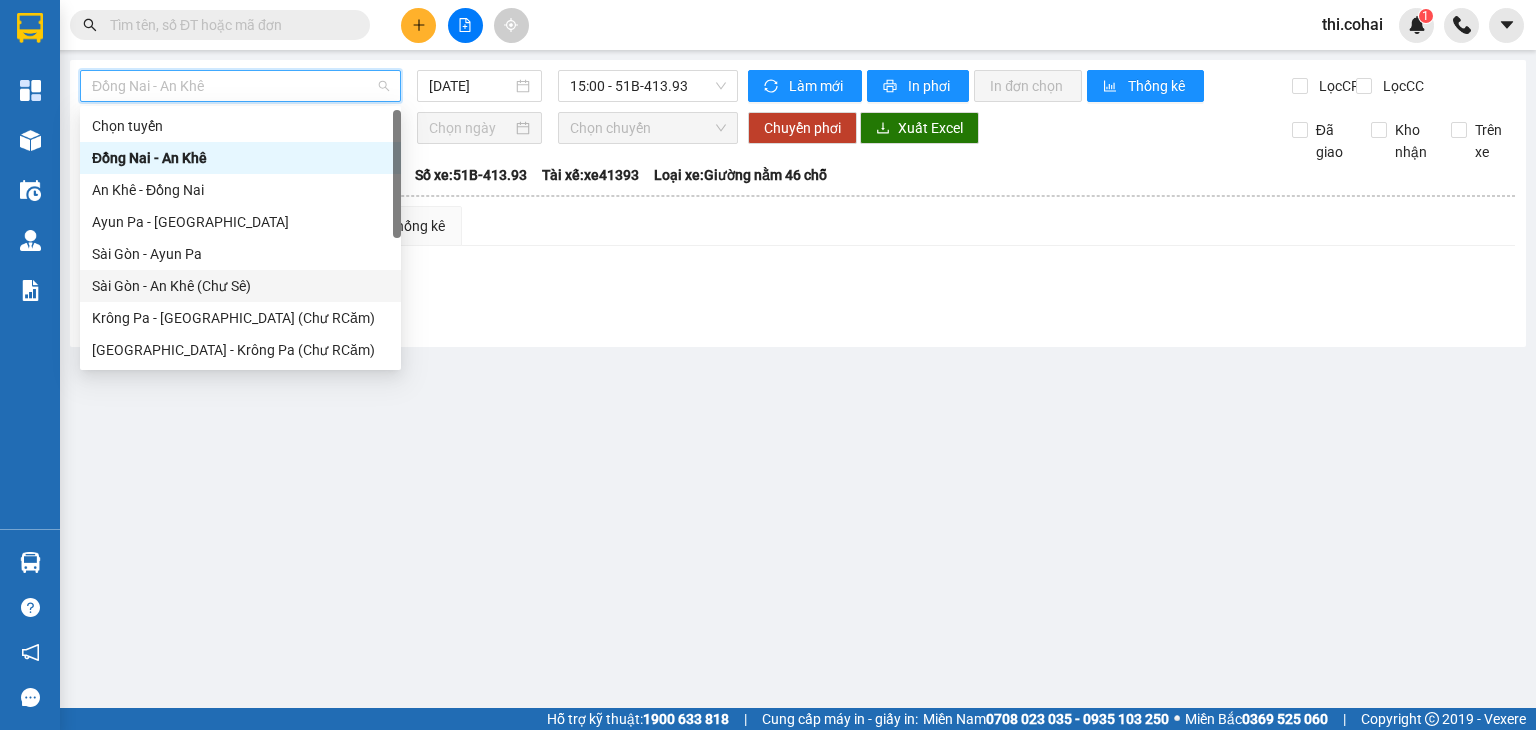 click on "Sài Gòn - An Khê (Chư Sê)" at bounding box center [240, 286] 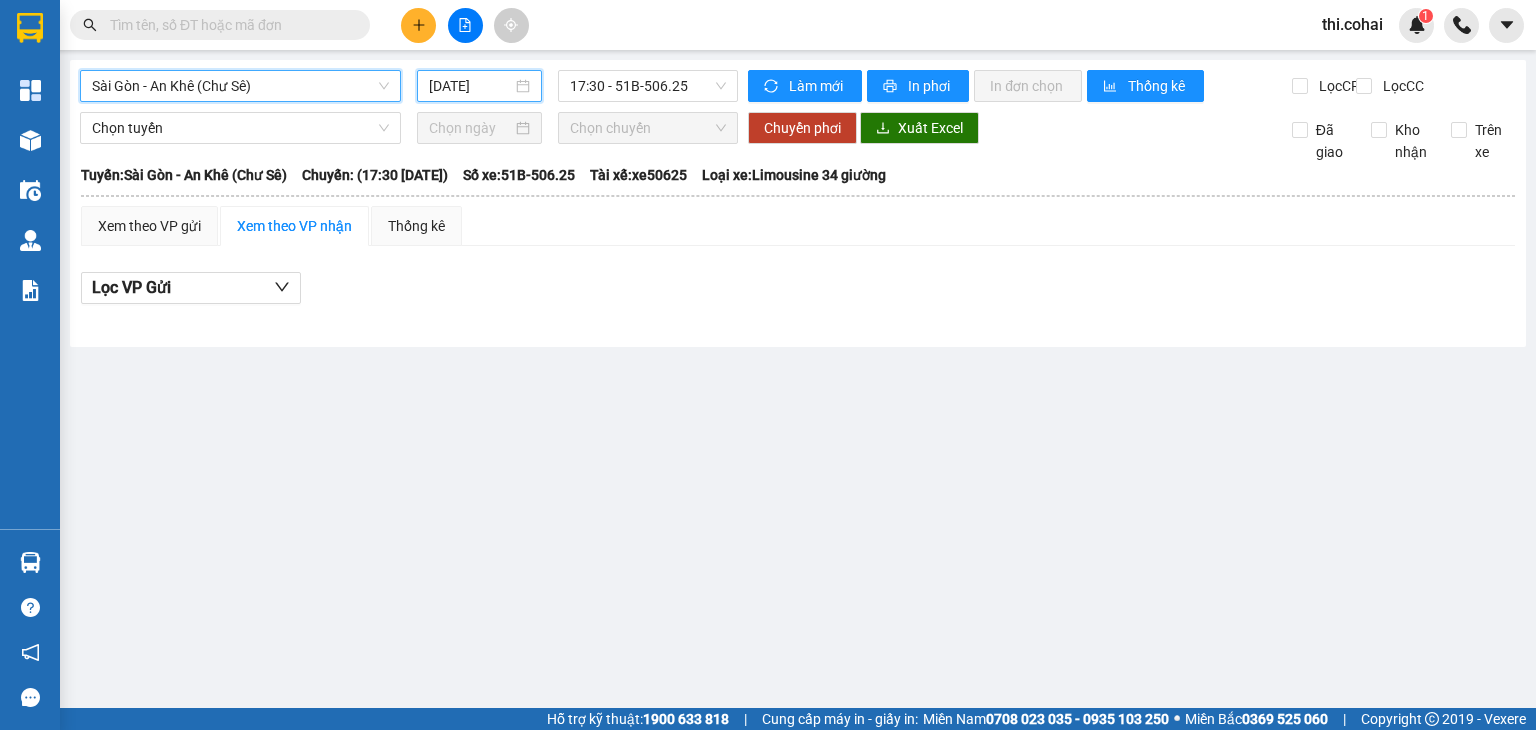 click on "[DATE]" at bounding box center (470, 86) 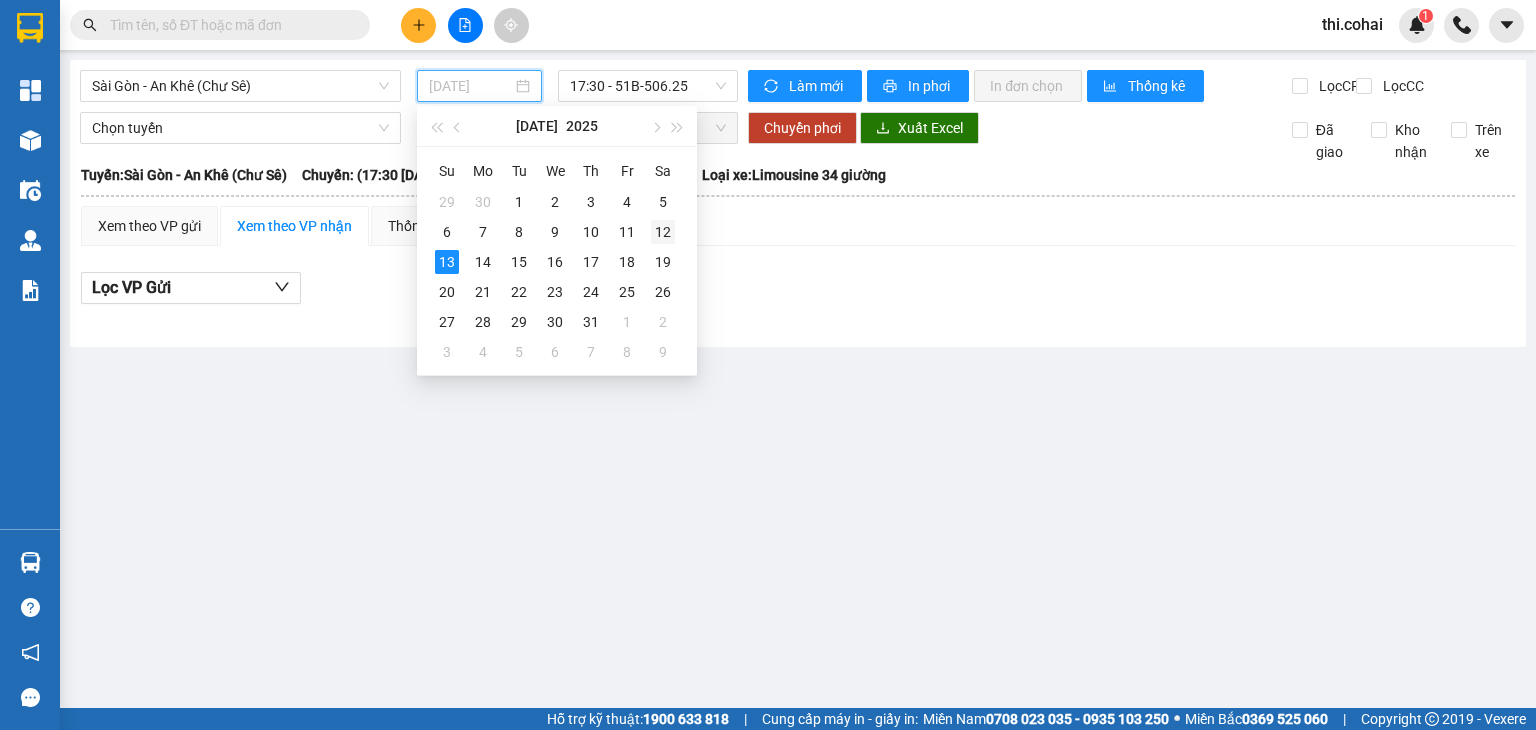 click on "12" at bounding box center [663, 232] 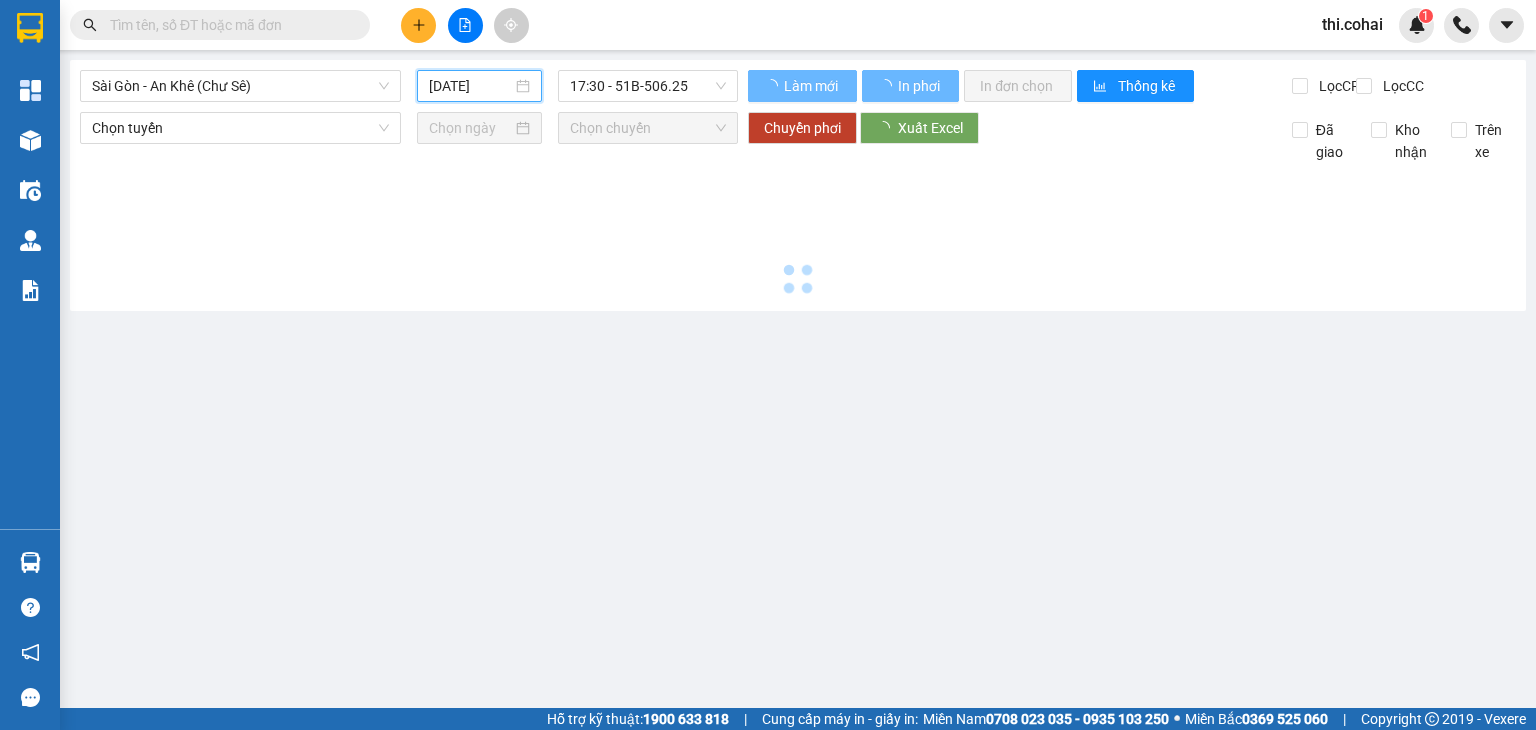 type on "[DATE]" 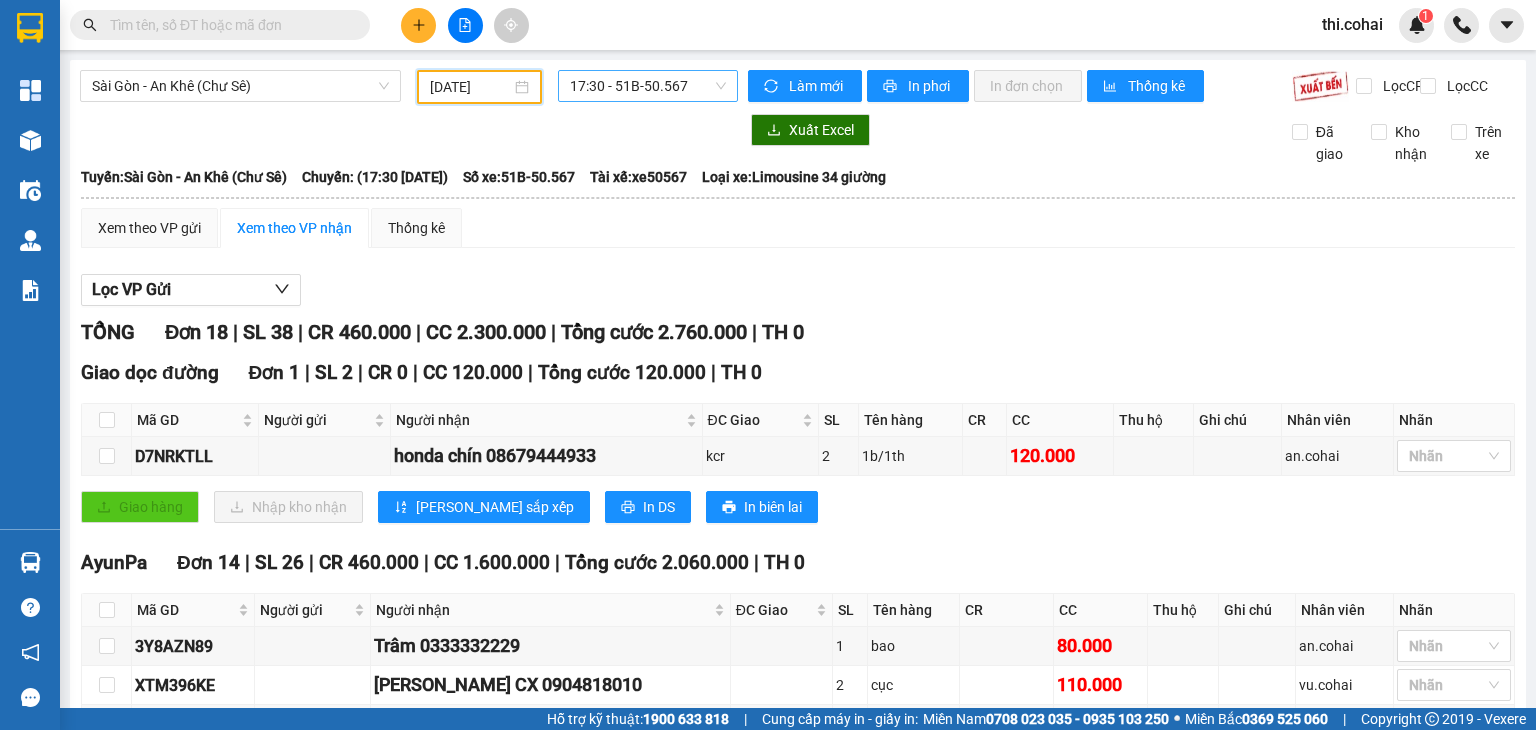 click on "17:30     - 51B-50.567" at bounding box center (648, 86) 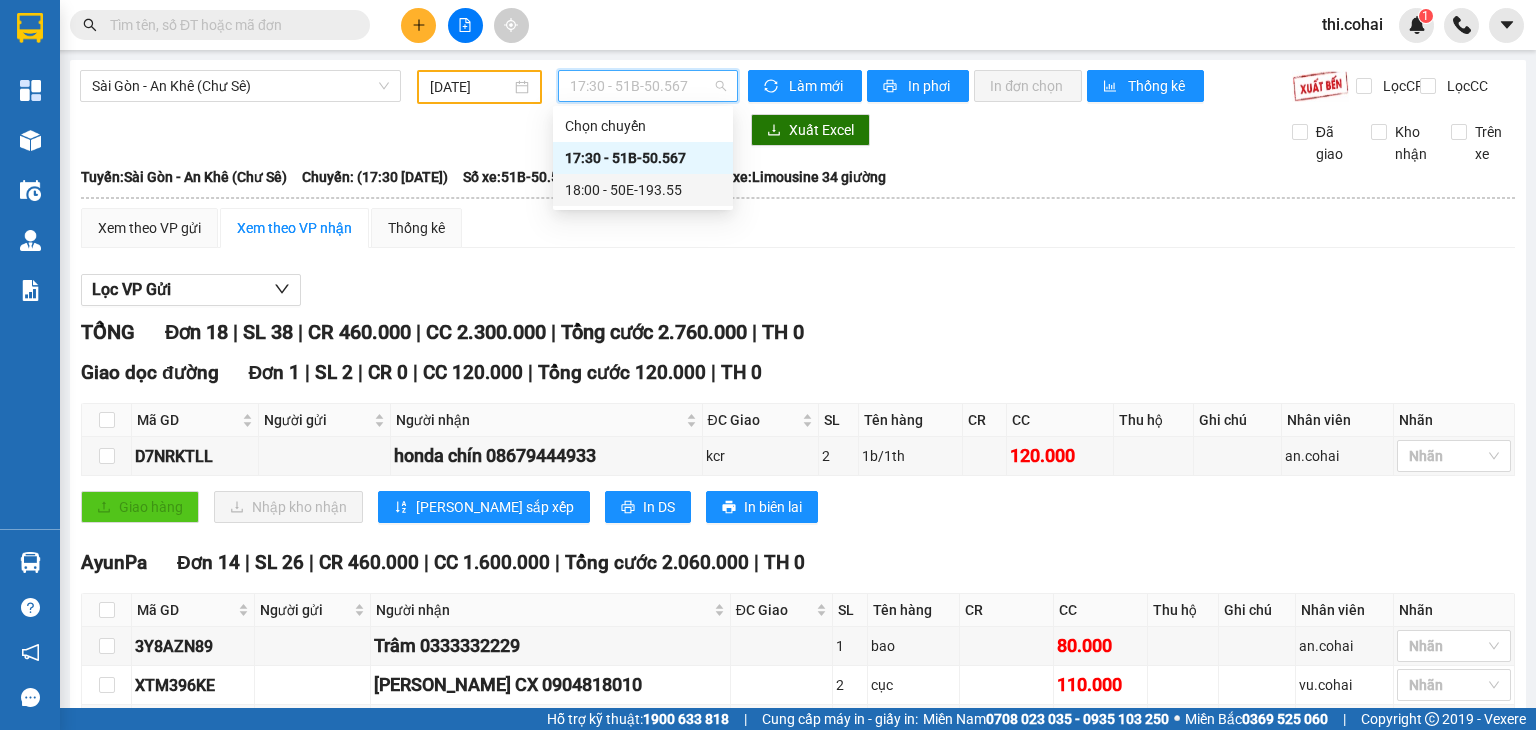 click on "18:00     - 50E-193.55" at bounding box center [643, 190] 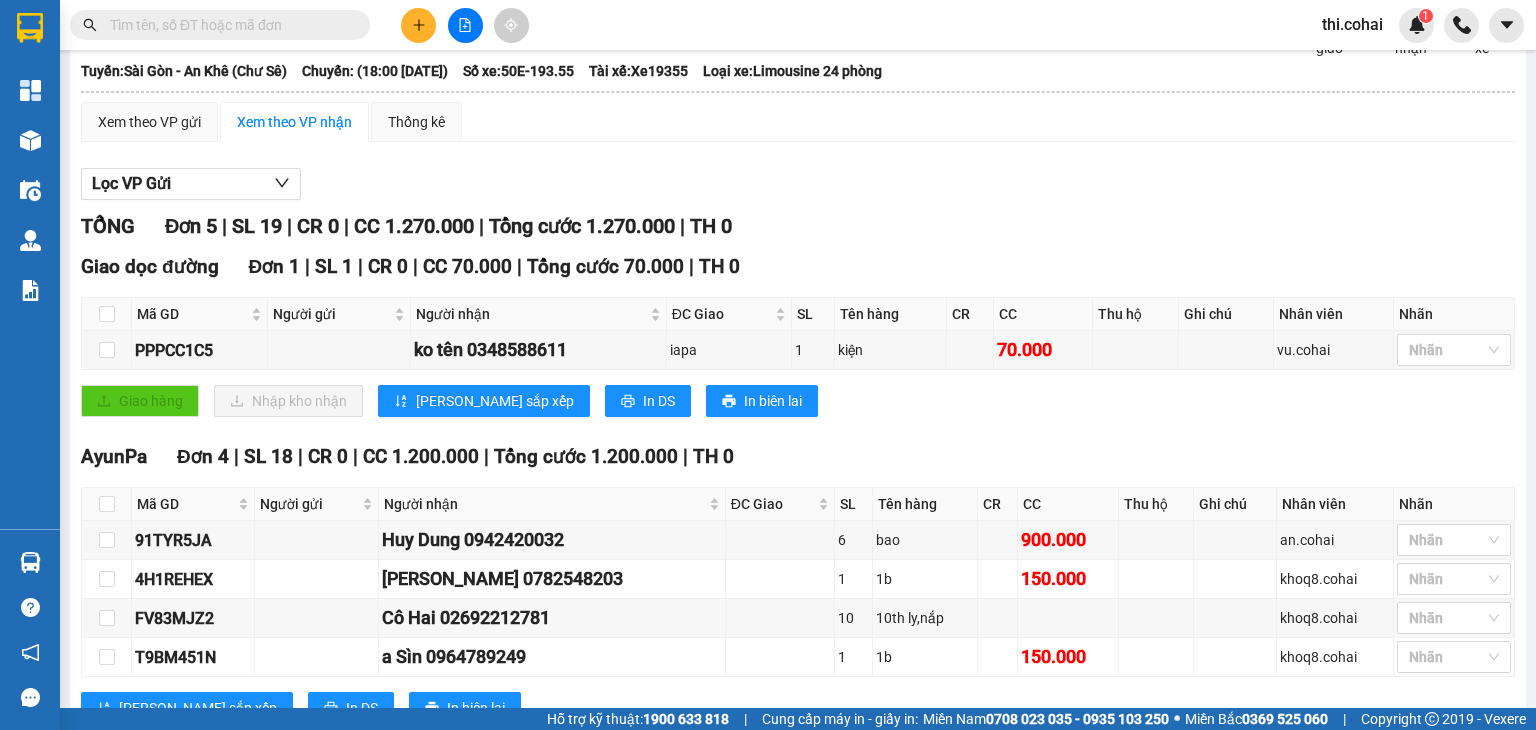scroll, scrollTop: 188, scrollLeft: 0, axis: vertical 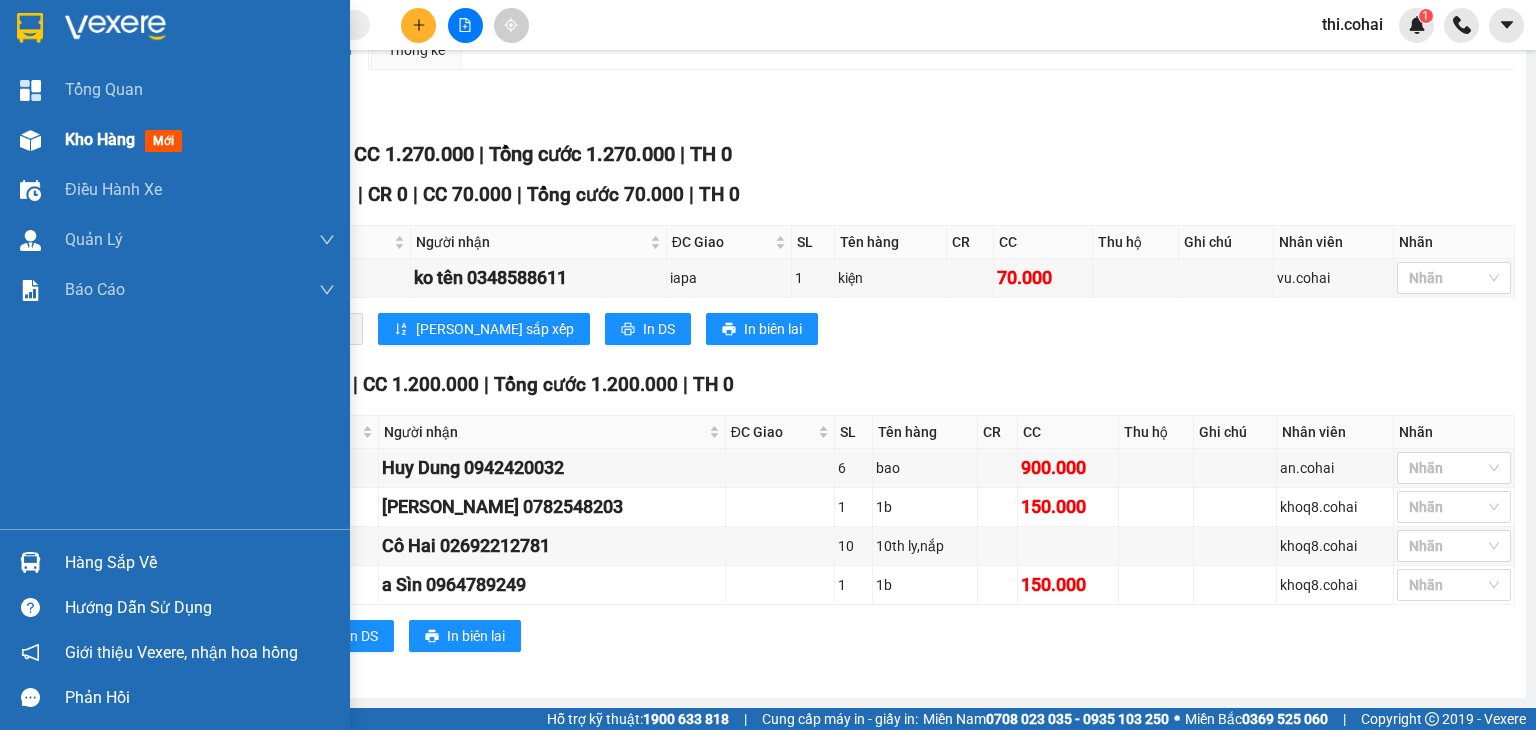 click on "Kho hàng" at bounding box center [100, 139] 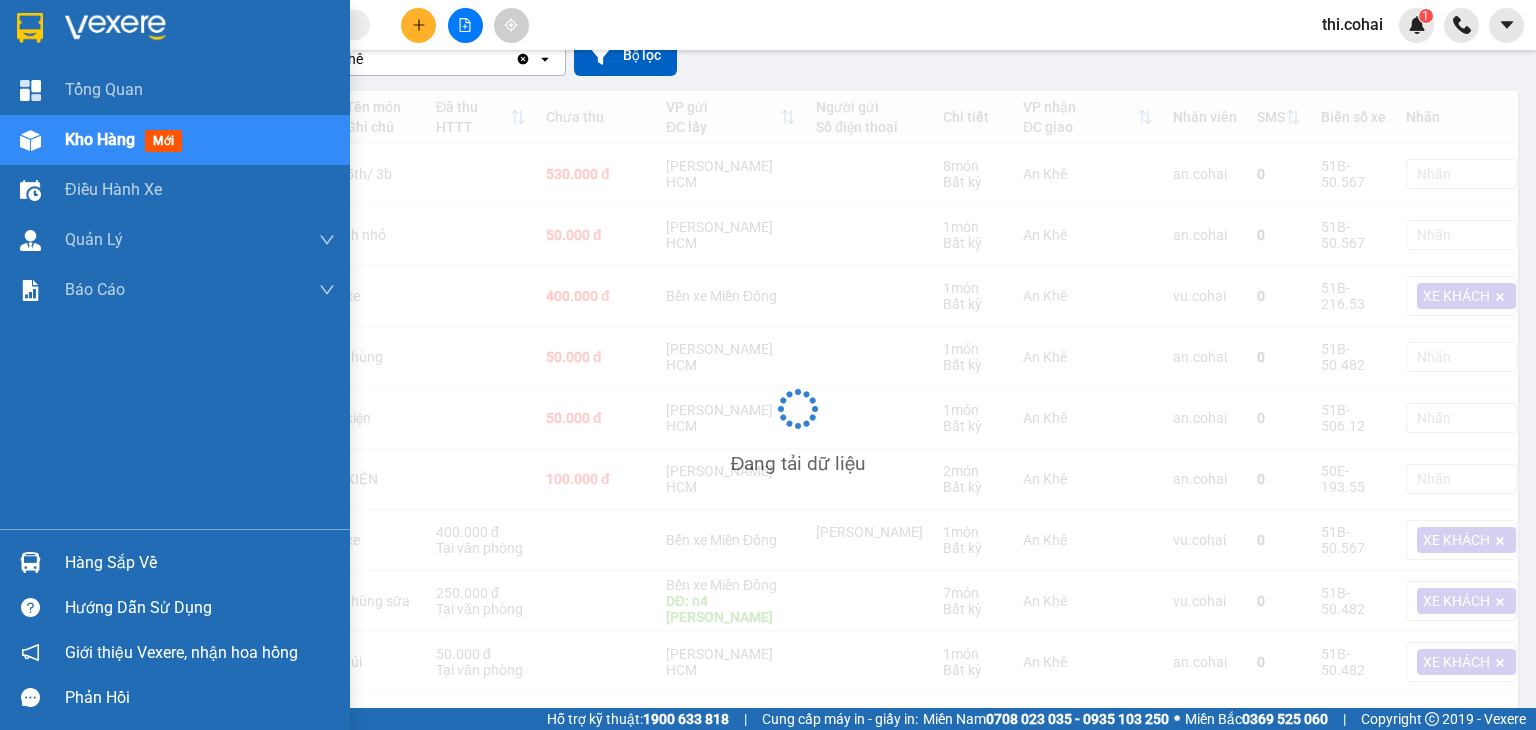 scroll, scrollTop: 111, scrollLeft: 0, axis: vertical 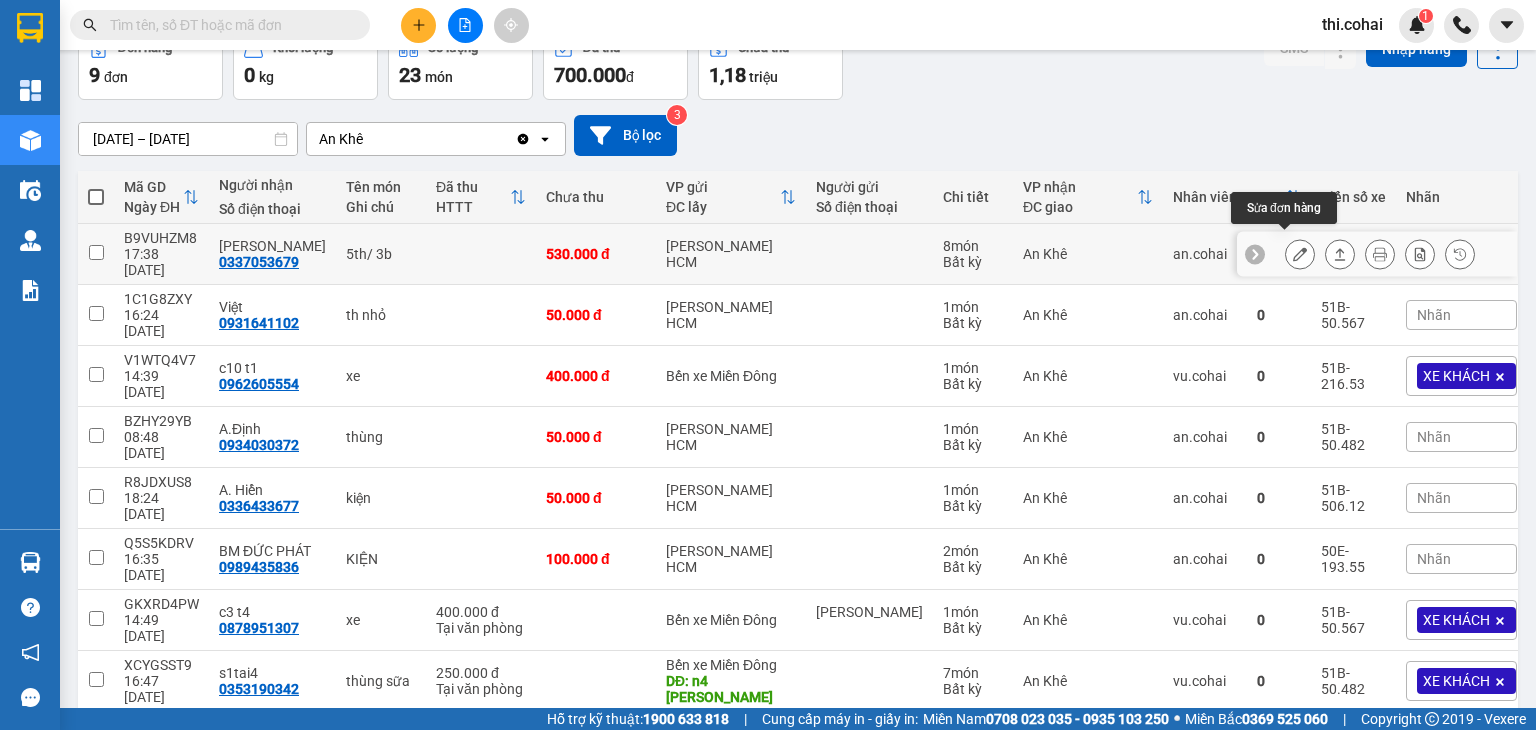 click 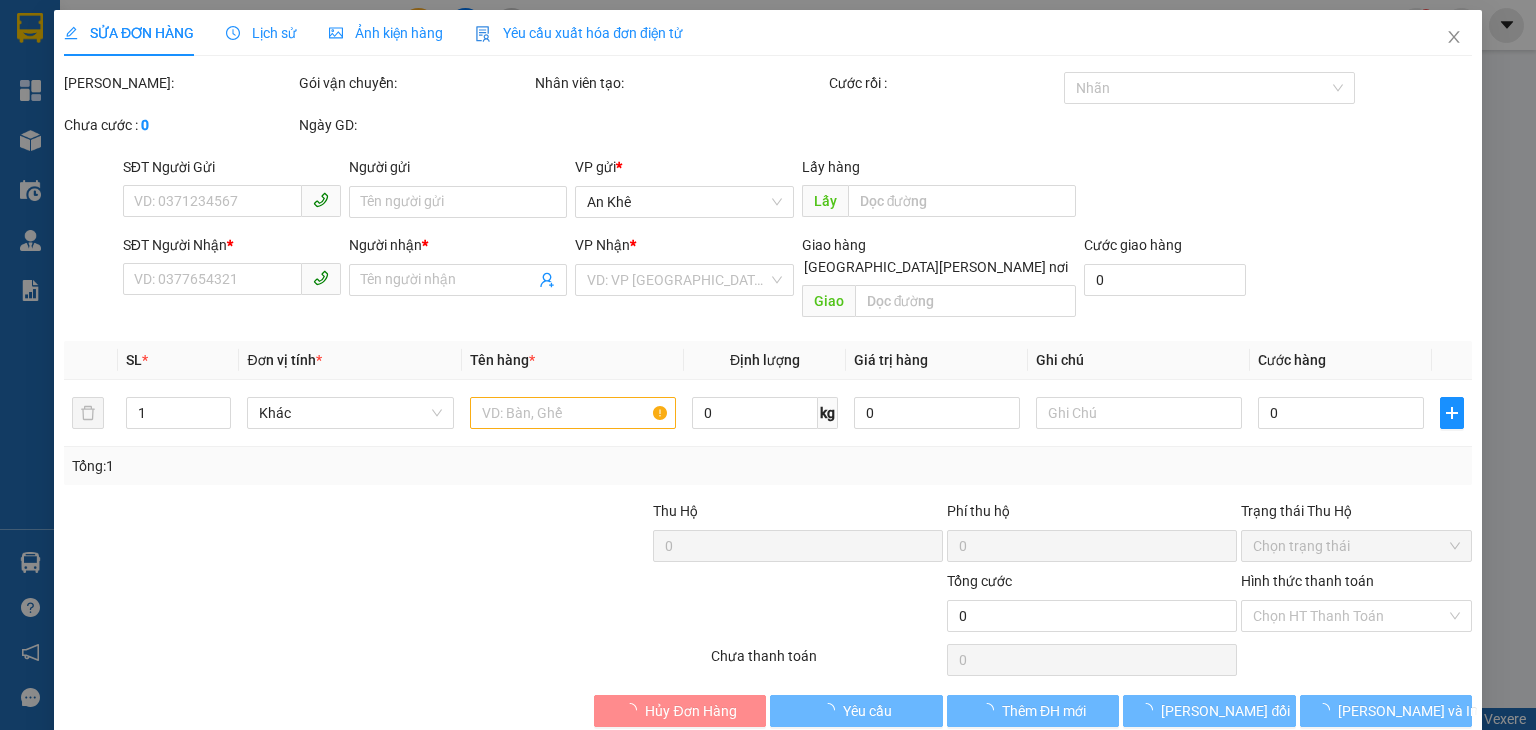 type on "0337053679" 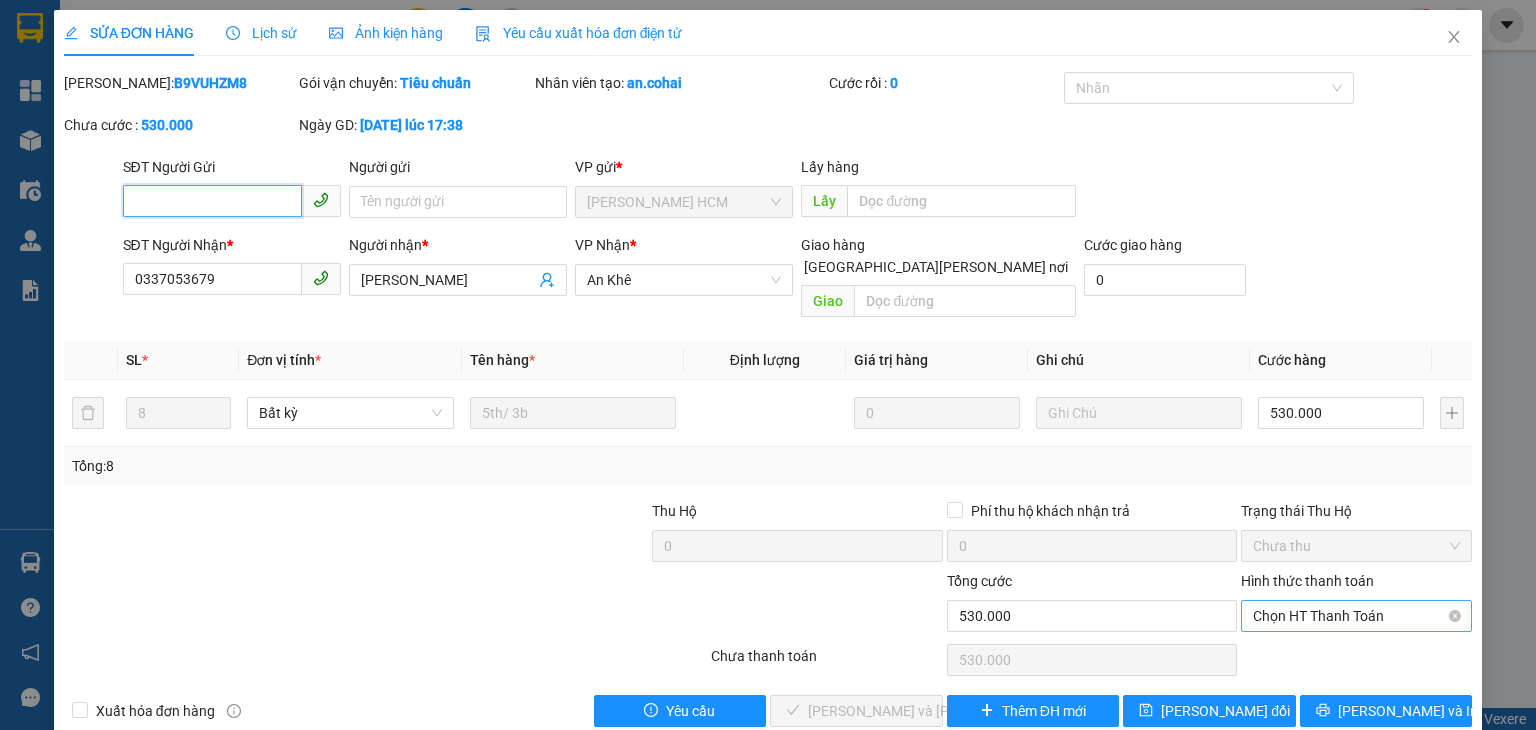 click on "Chọn HT Thanh Toán" at bounding box center (1356, 616) 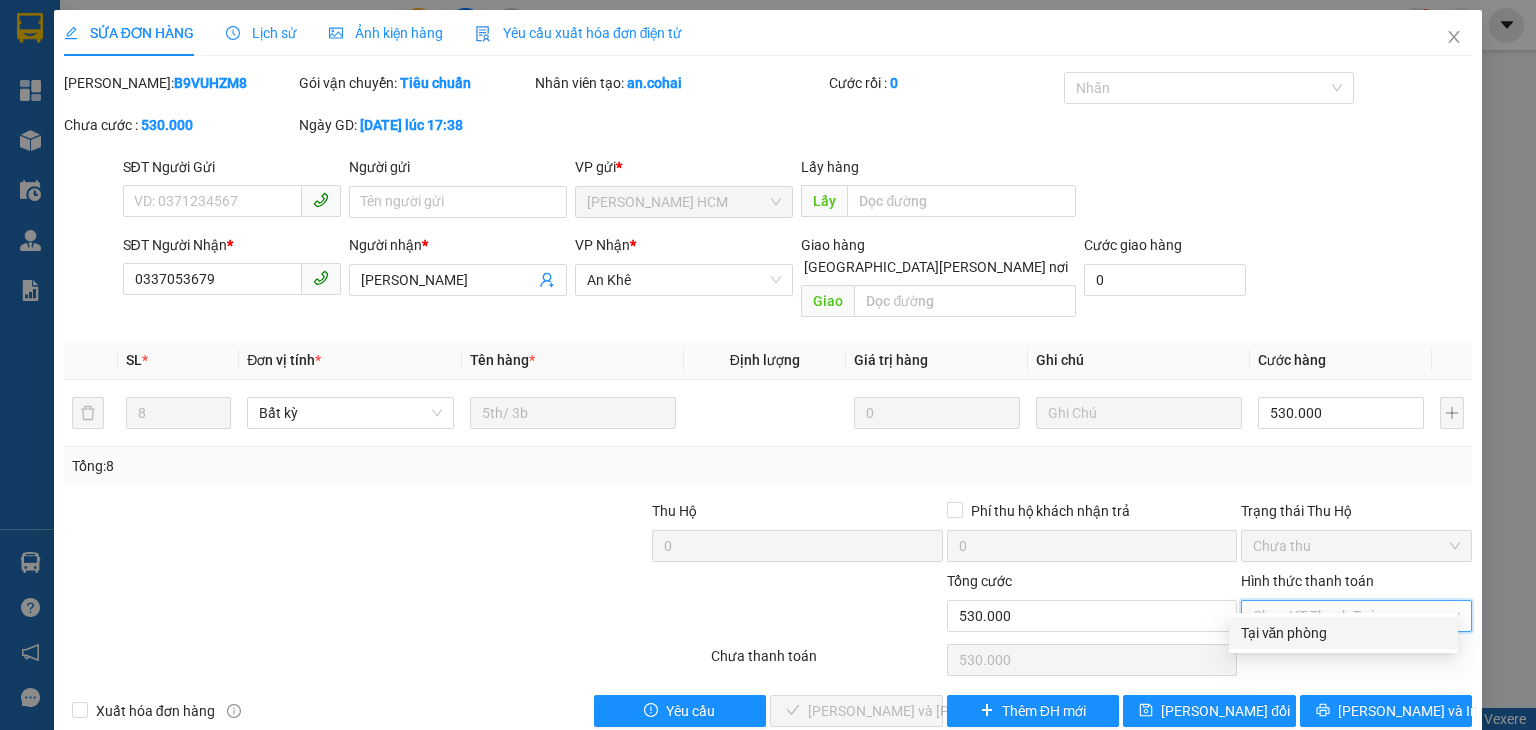 click on "Tại văn phòng" at bounding box center (1343, 633) 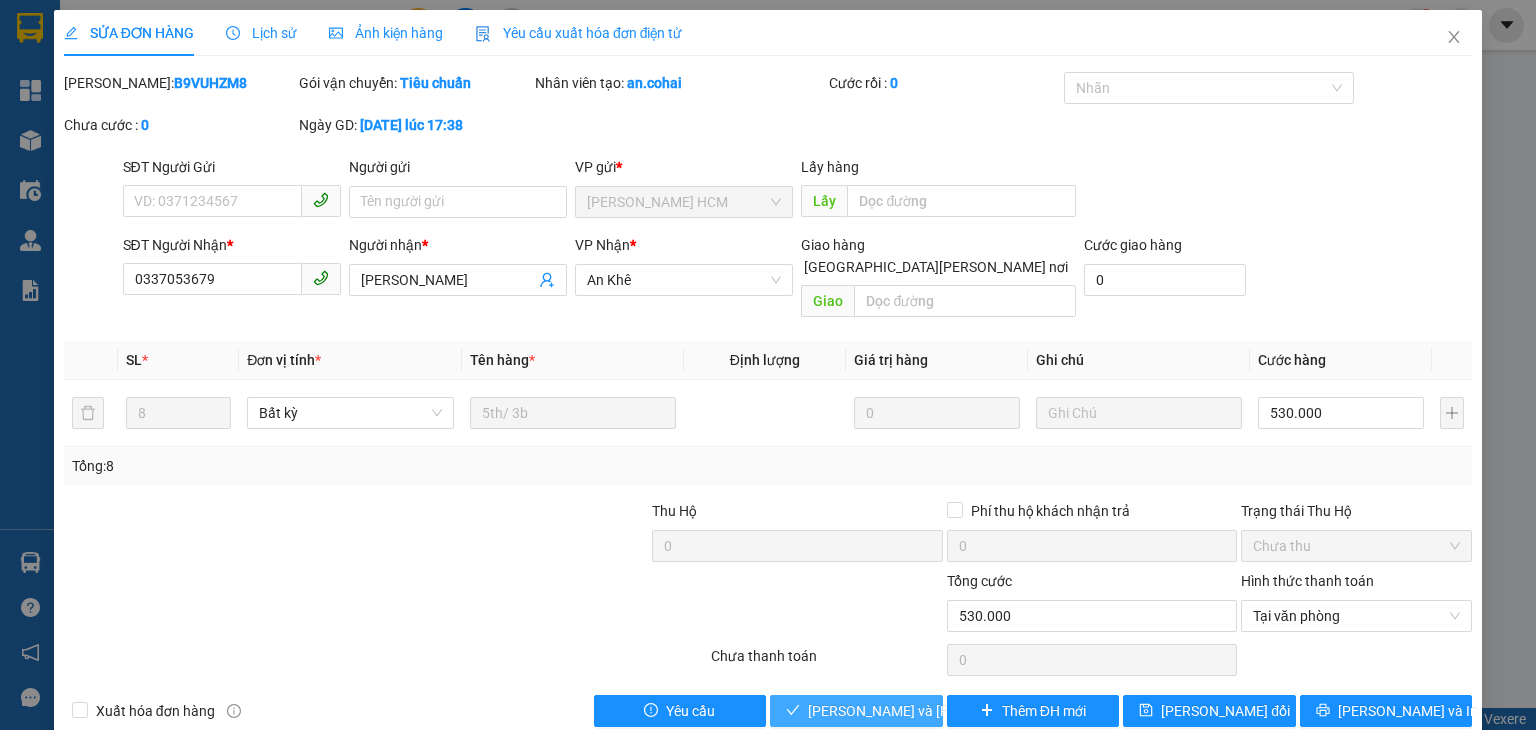 click on "[PERSON_NAME] và [PERSON_NAME] hàng" at bounding box center [943, 711] 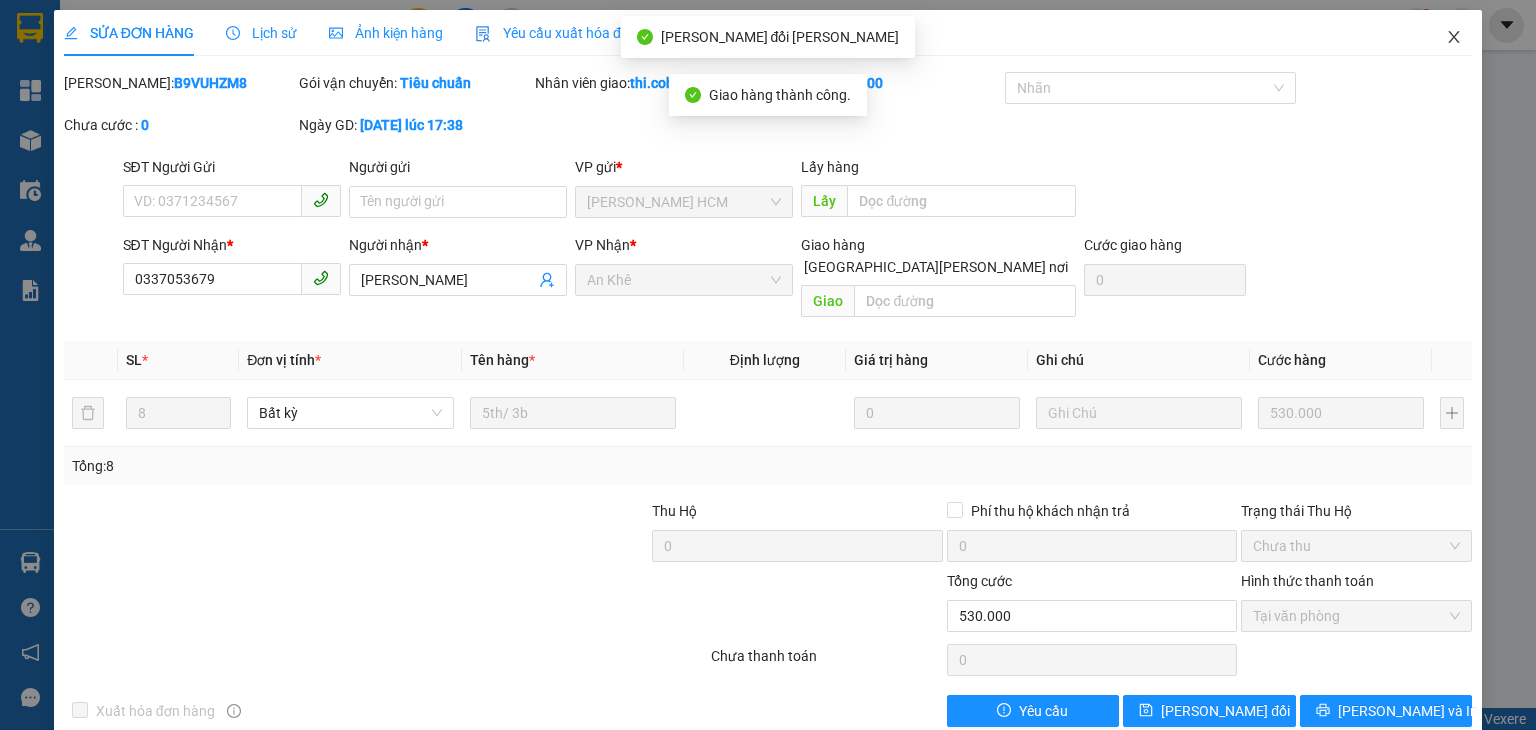 click 